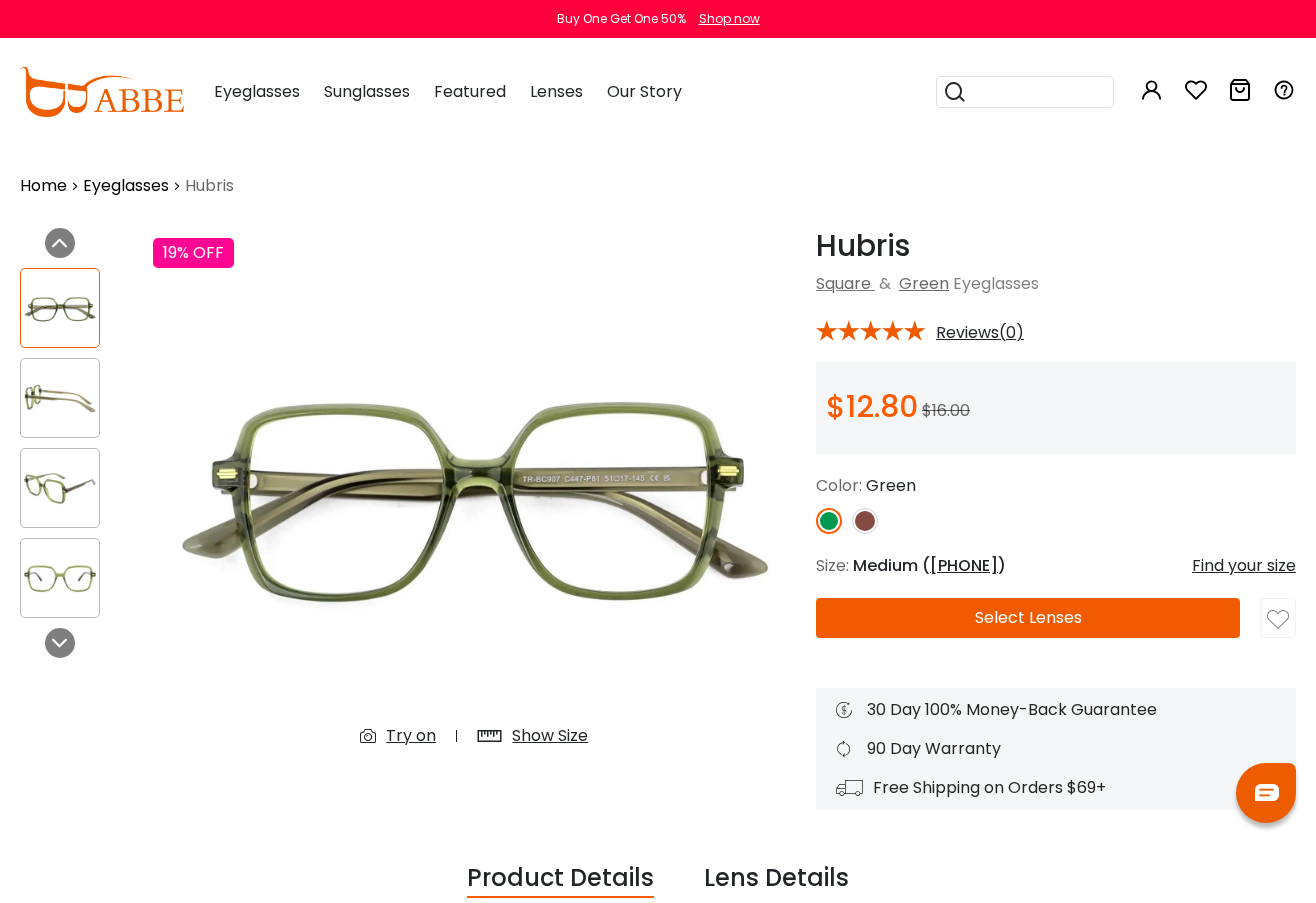 scroll, scrollTop: 0, scrollLeft: 0, axis: both 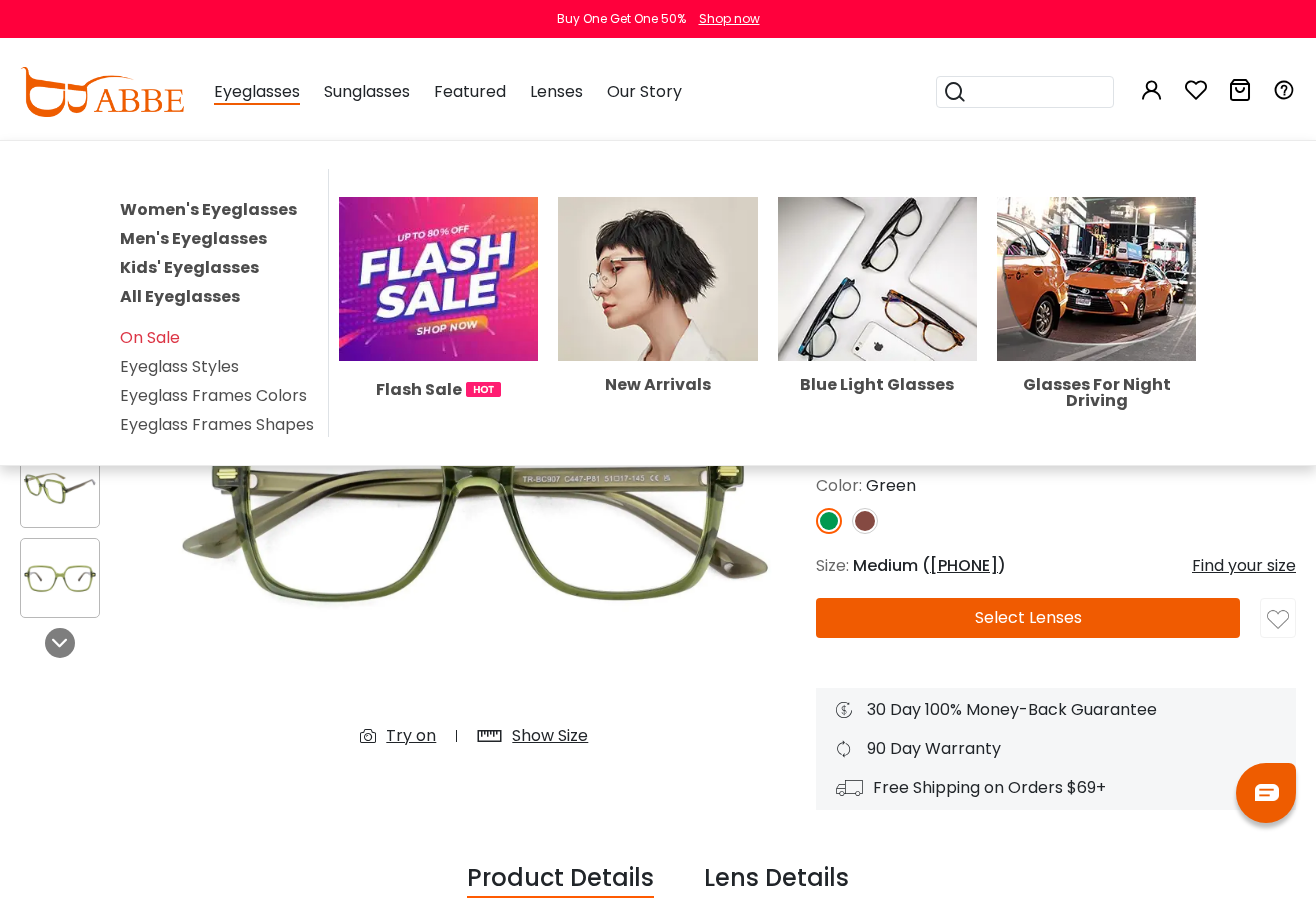 click on "Eyeglasses" at bounding box center (257, 92) 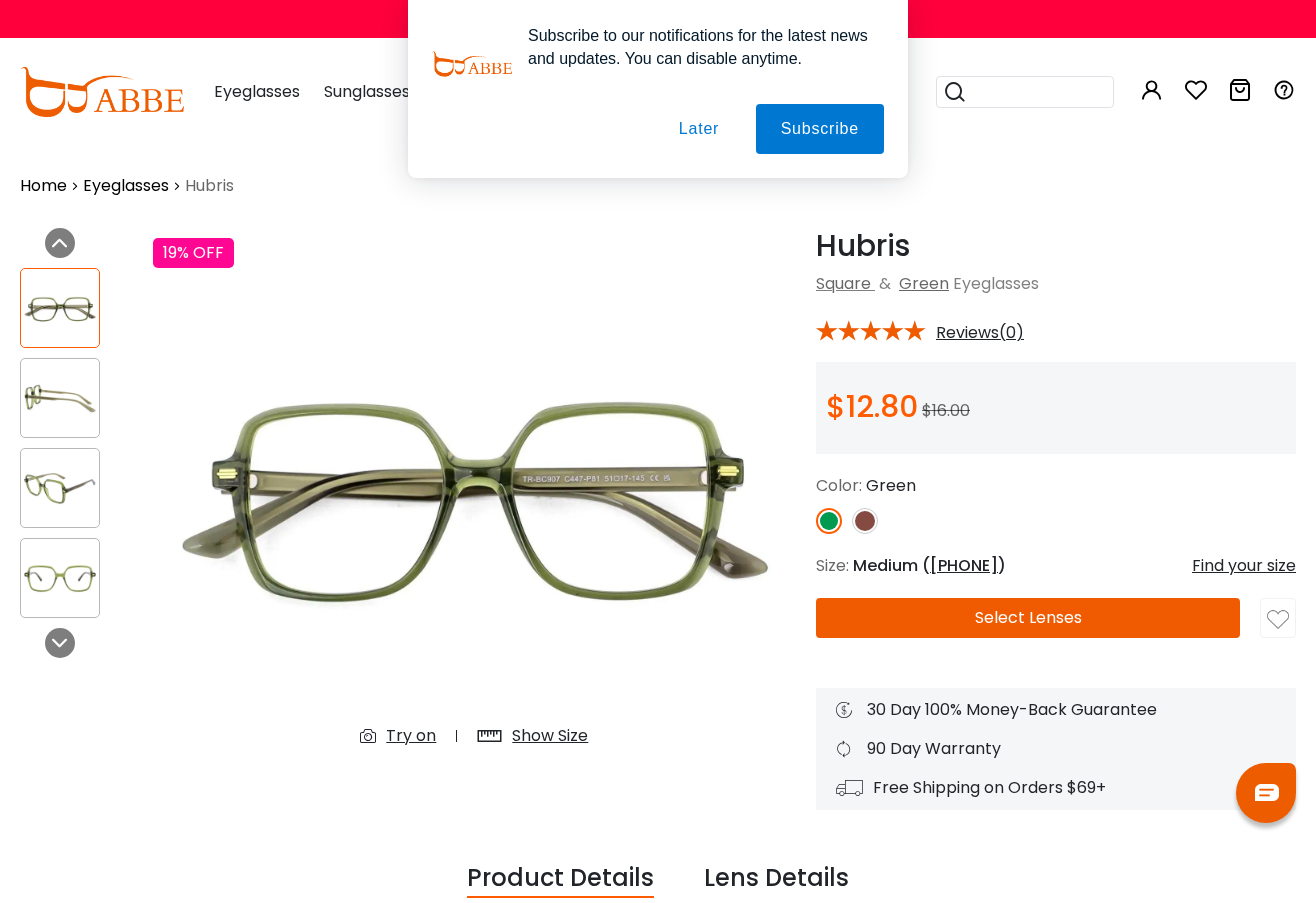 click on "Later" at bounding box center (0, 0) 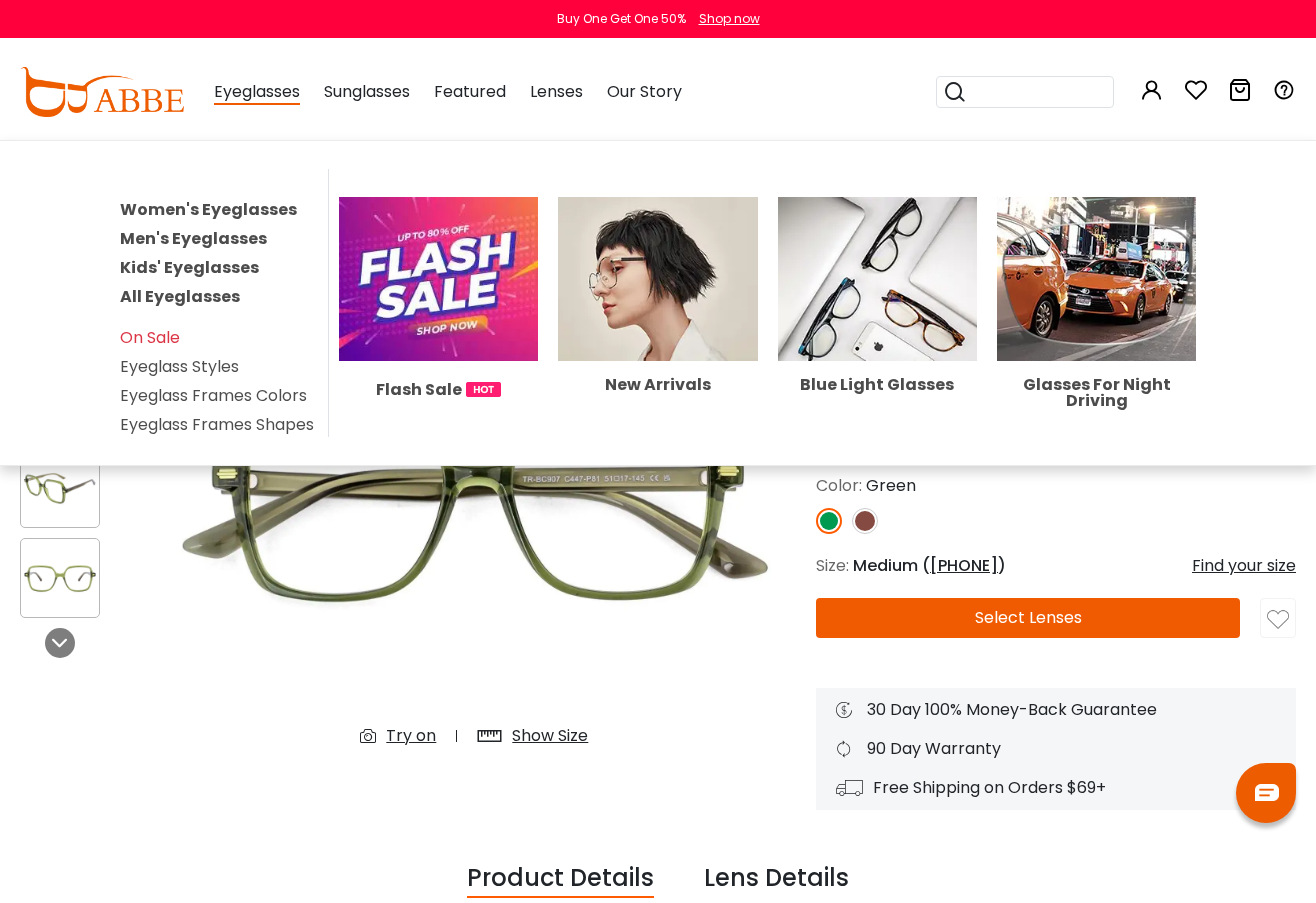 click on "Eyeglasses" at bounding box center (257, 92) 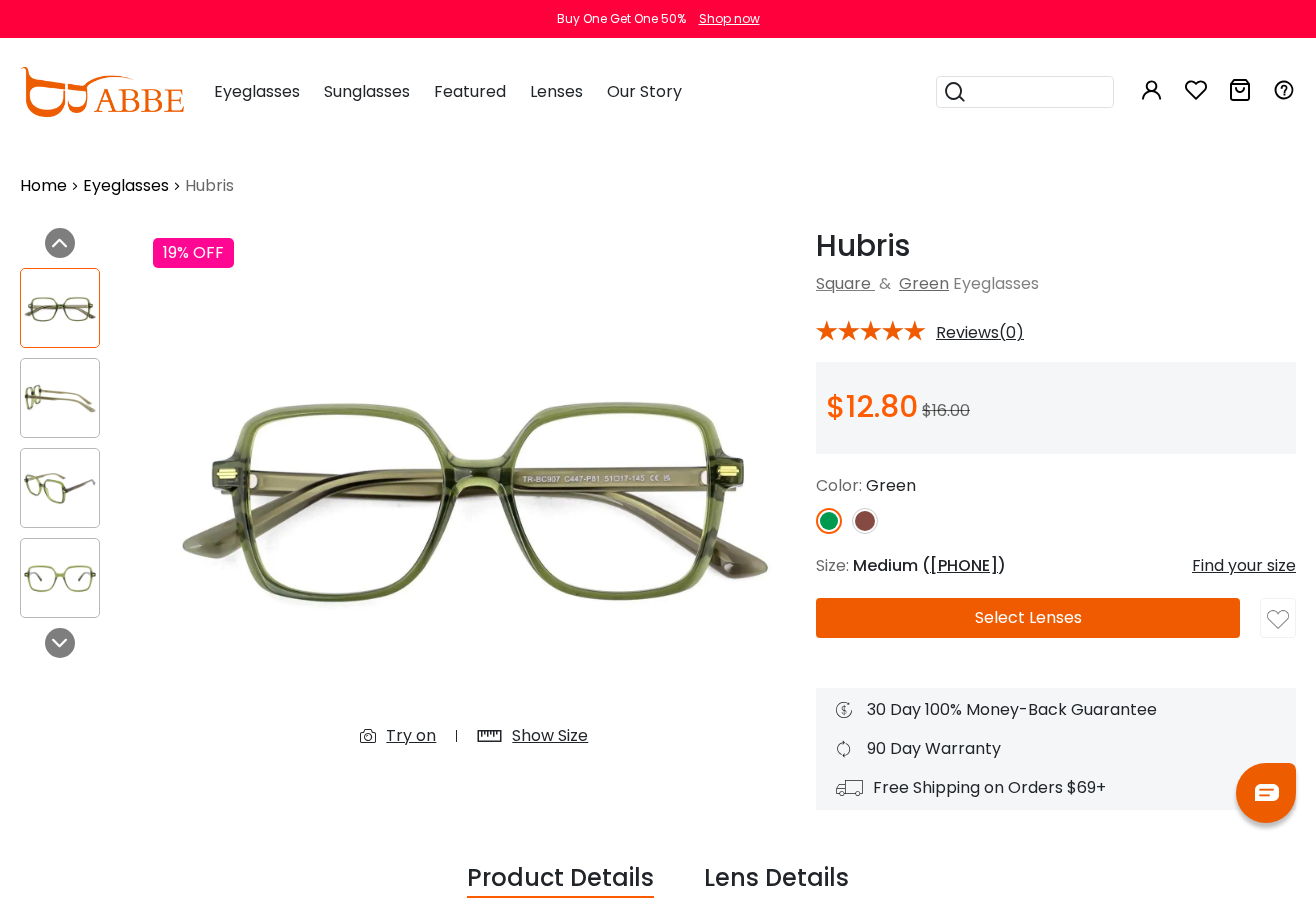 click on "Eyeglasses" at bounding box center (257, 91) 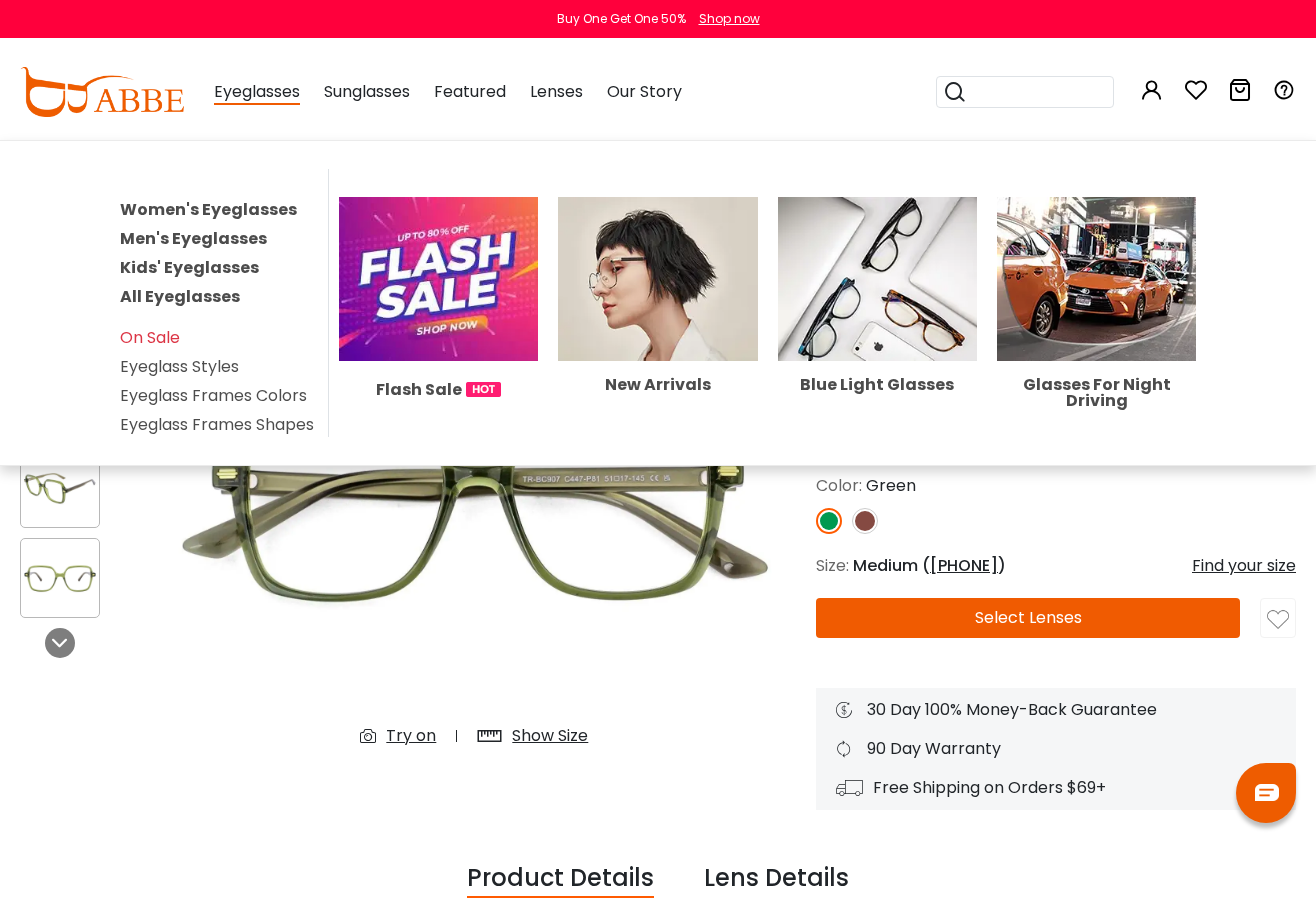 click on "Women's Eyeglasses" at bounding box center [208, 209] 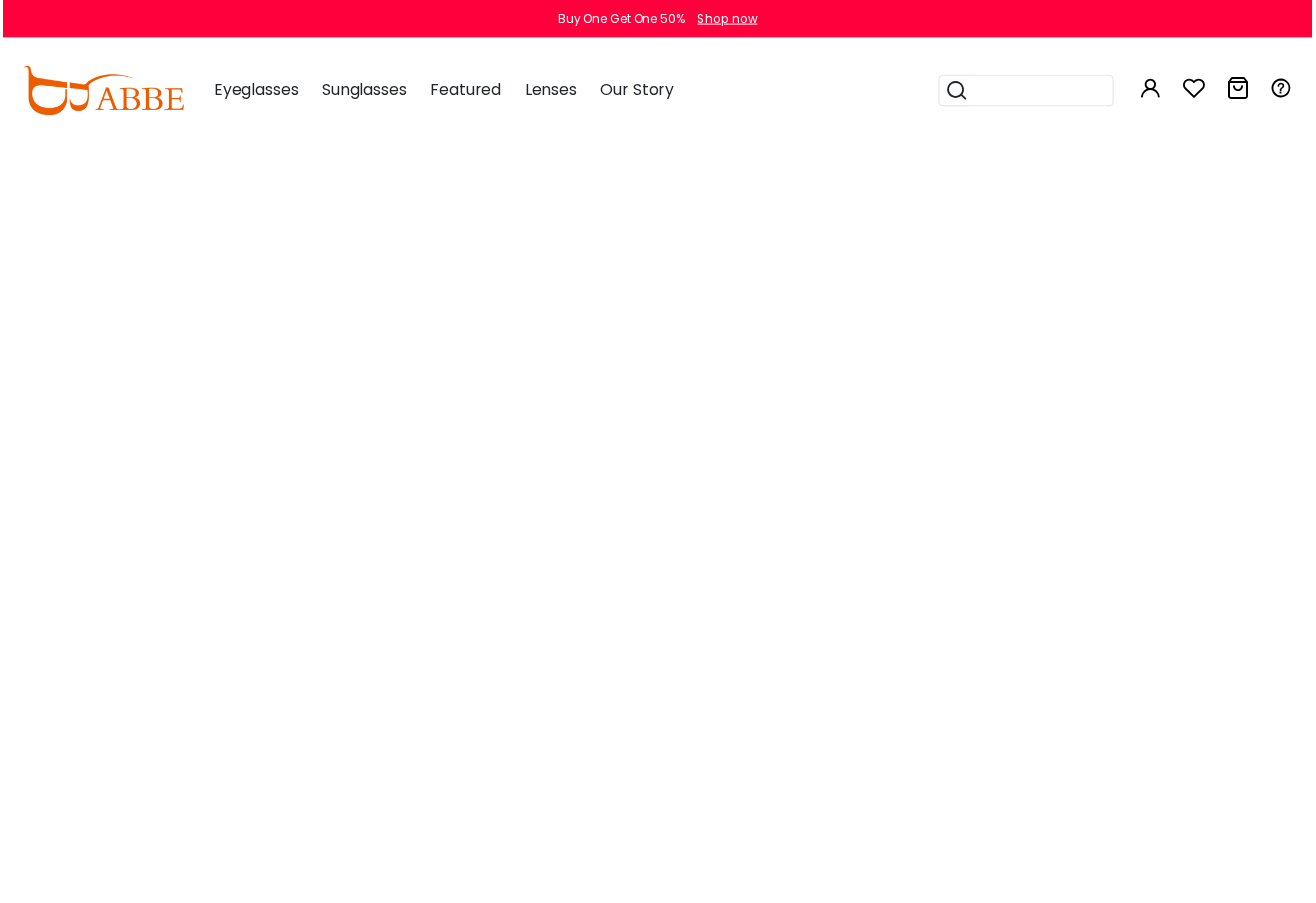 scroll, scrollTop: 0, scrollLeft: 0, axis: both 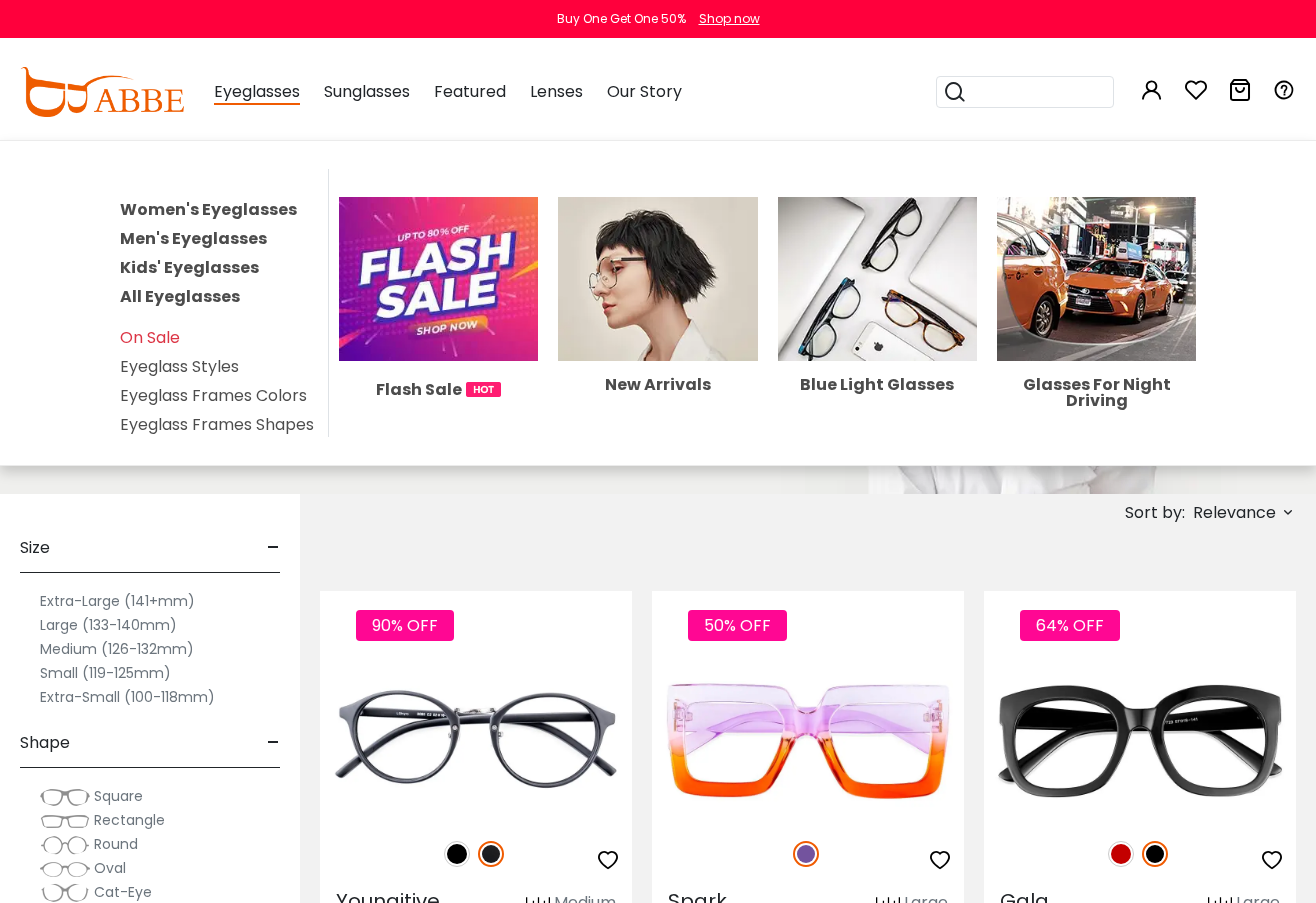 click on "All Eyeglasses" at bounding box center (180, 296) 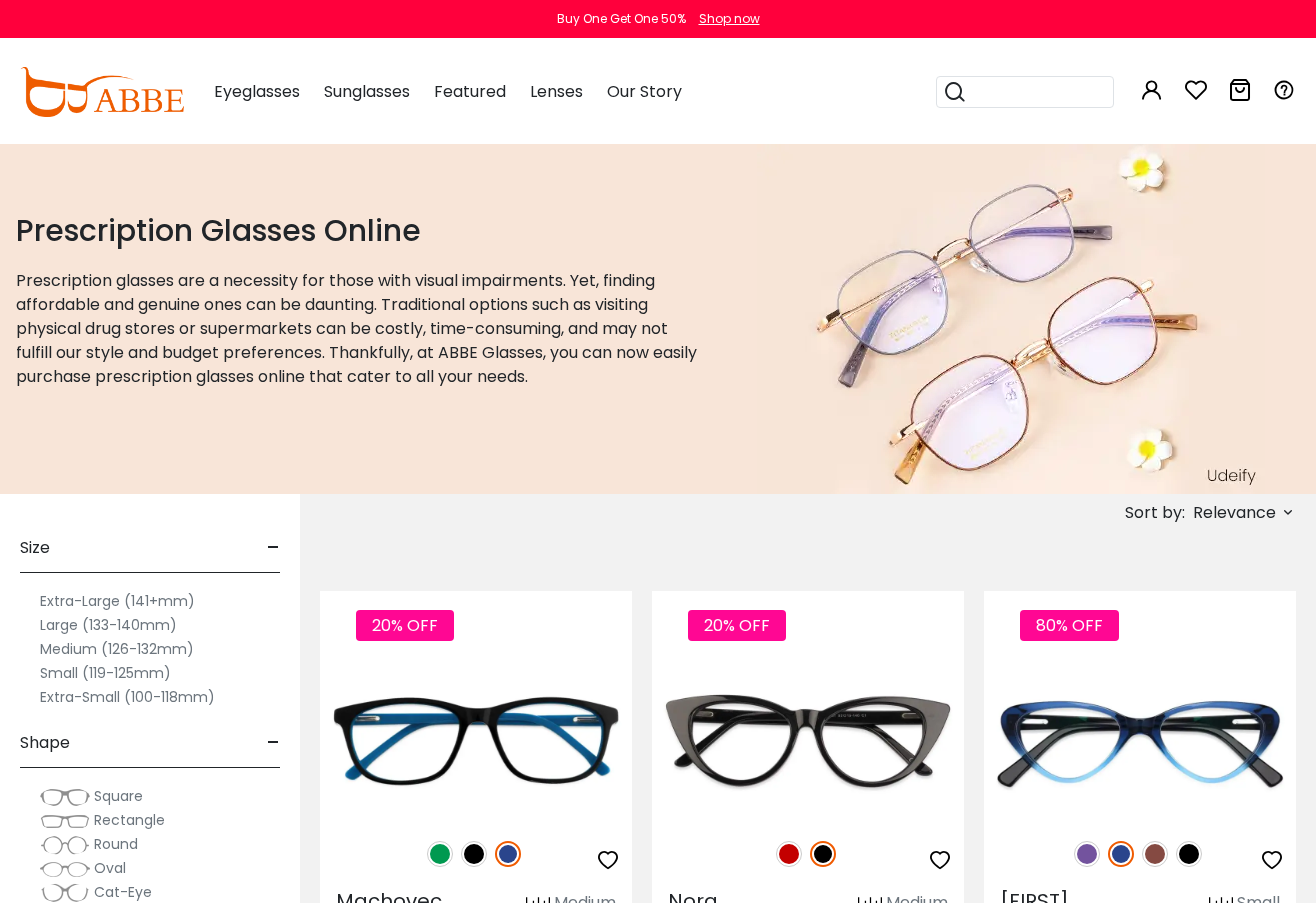 scroll, scrollTop: 0, scrollLeft: 0, axis: both 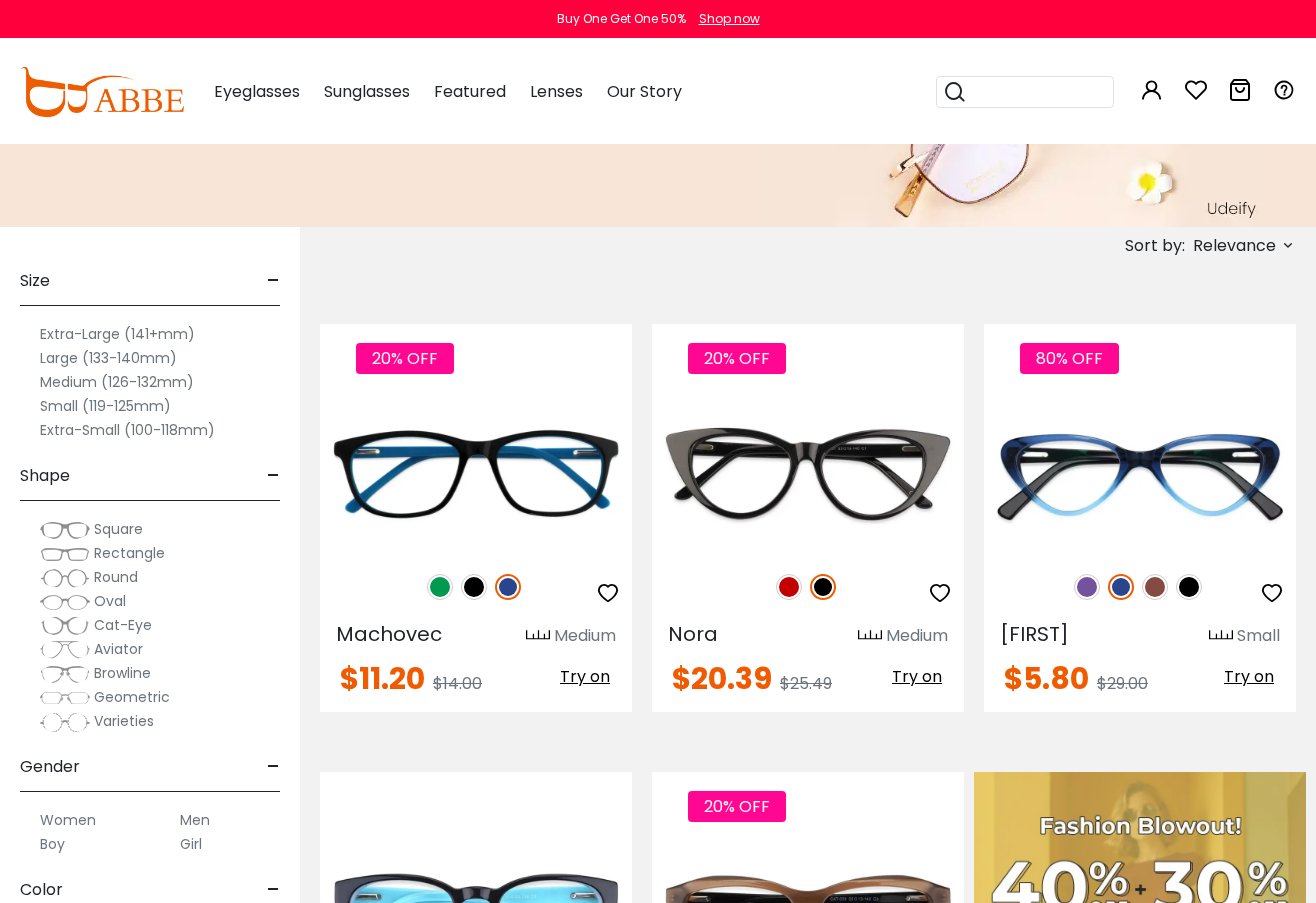 click on "Extra-Large (141+mm)" at bounding box center (117, 334) 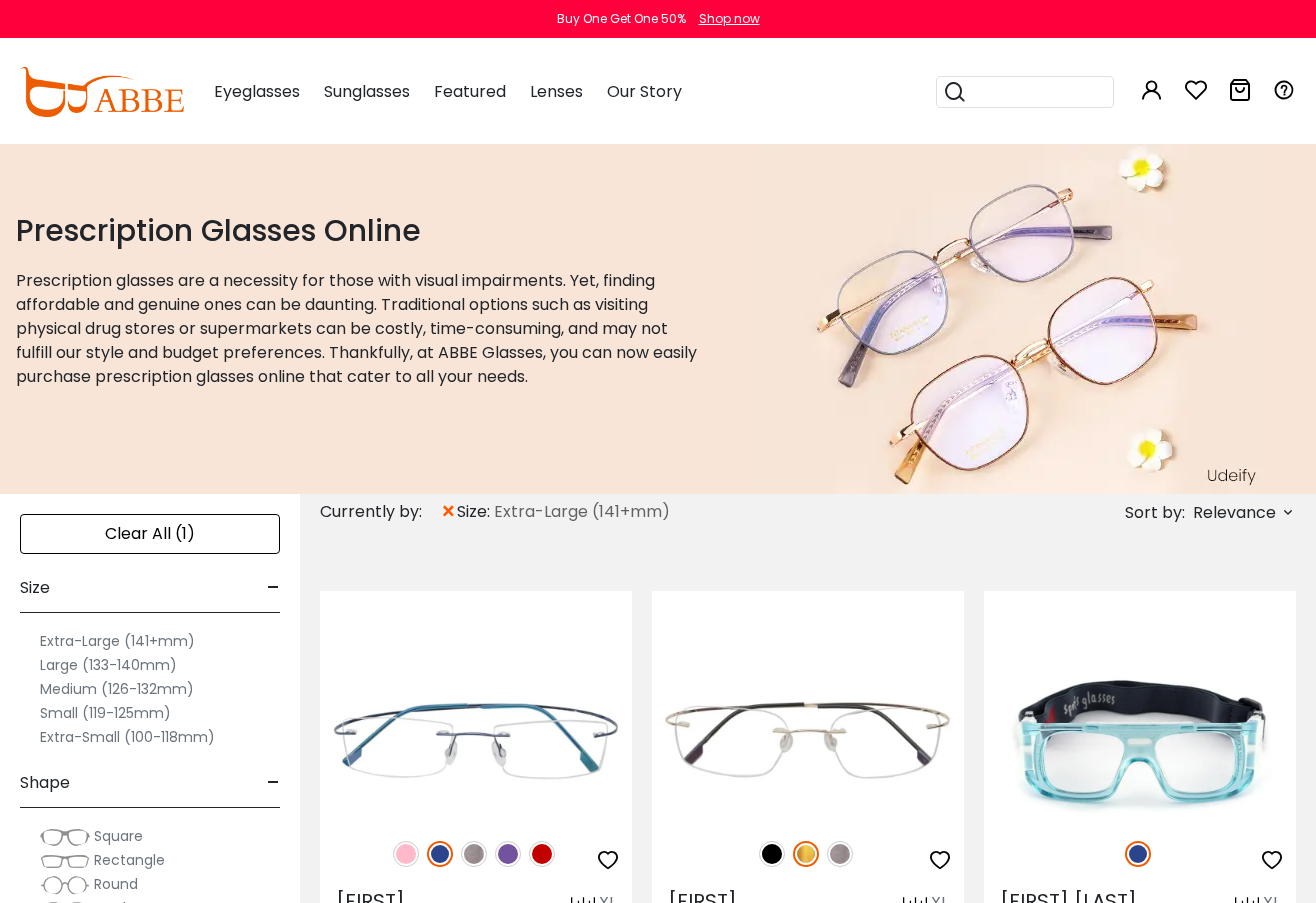 scroll, scrollTop: 0, scrollLeft: 0, axis: both 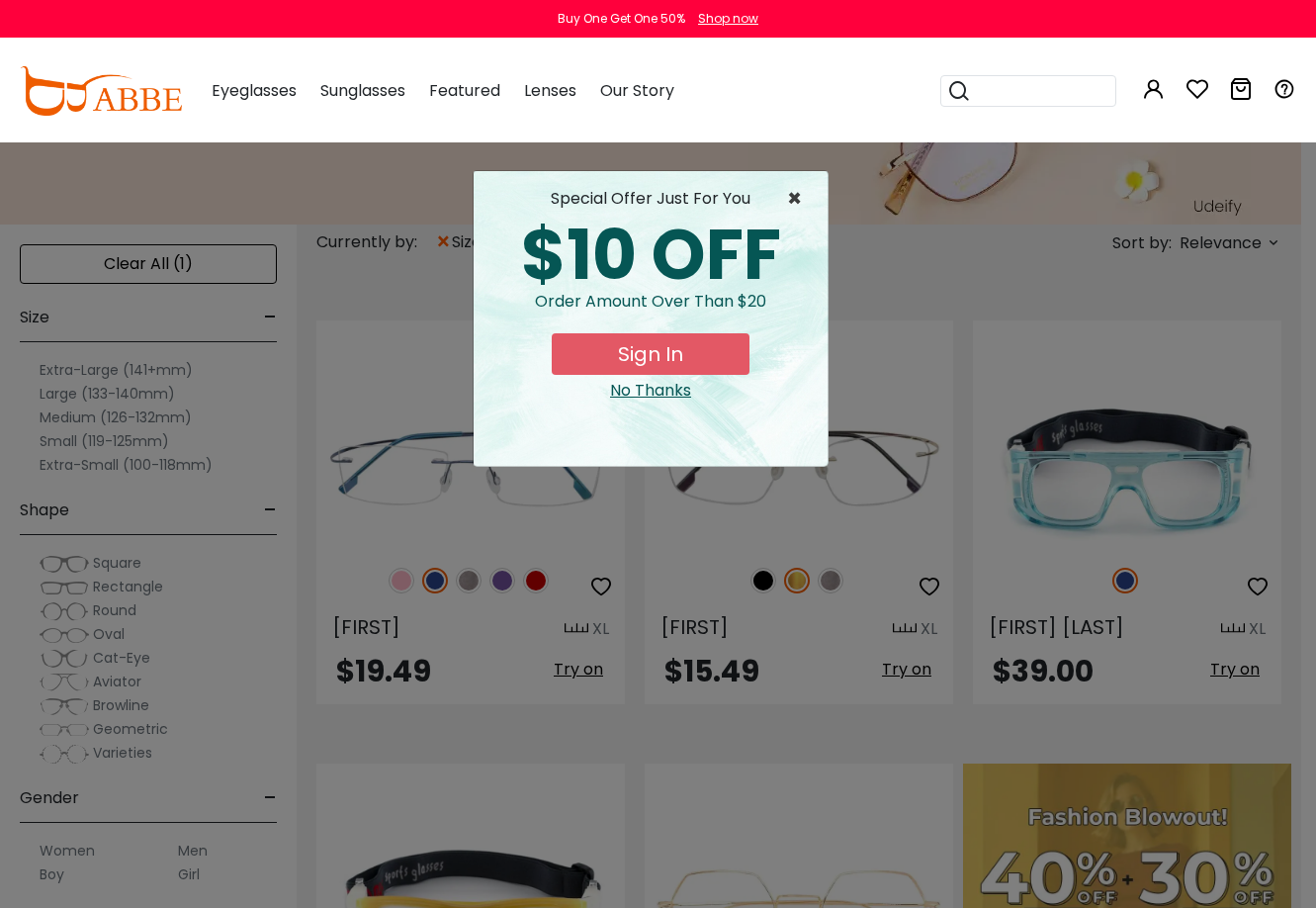 click on "×" at bounding box center (799, 199) 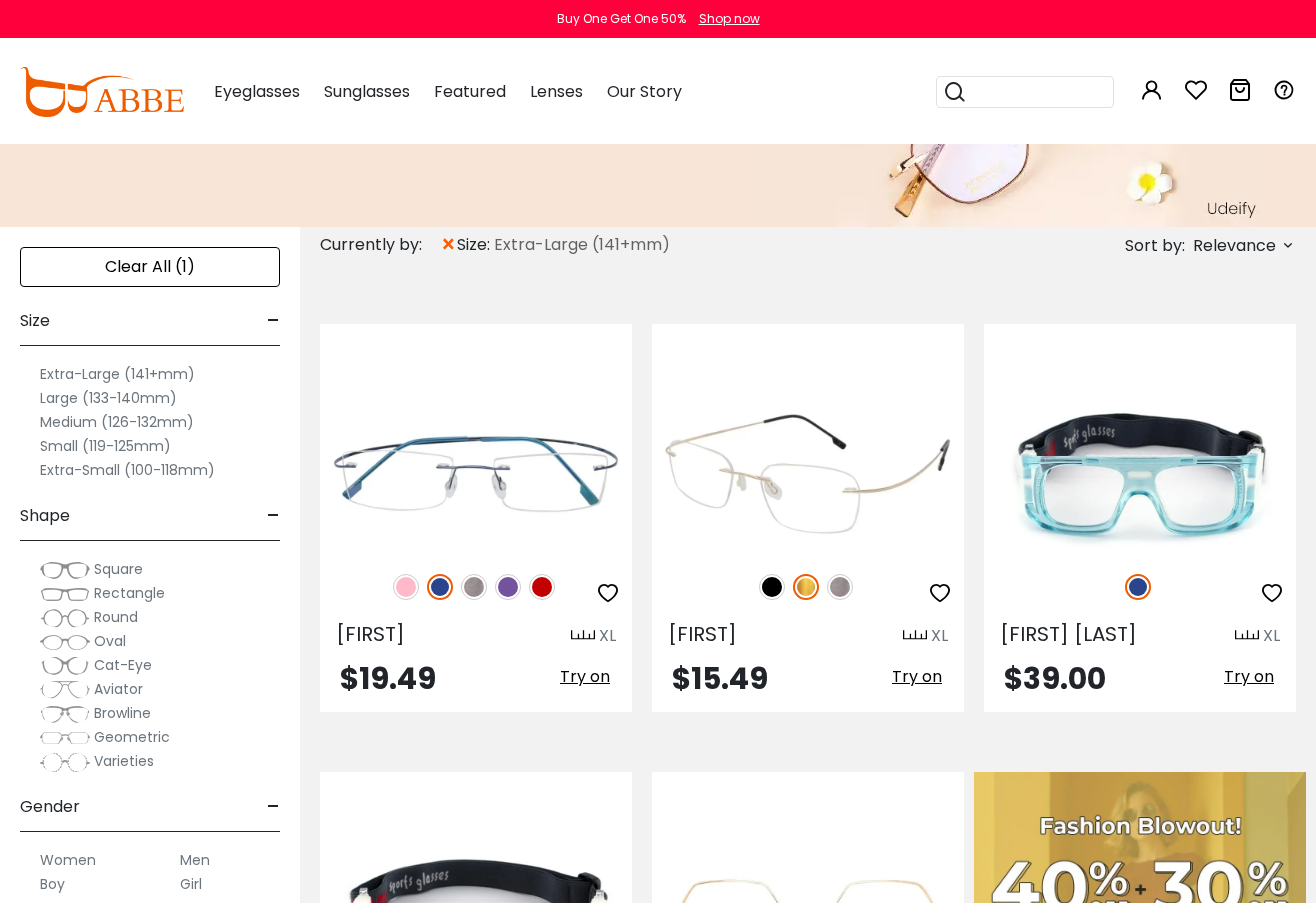 click at bounding box center (840, 587) 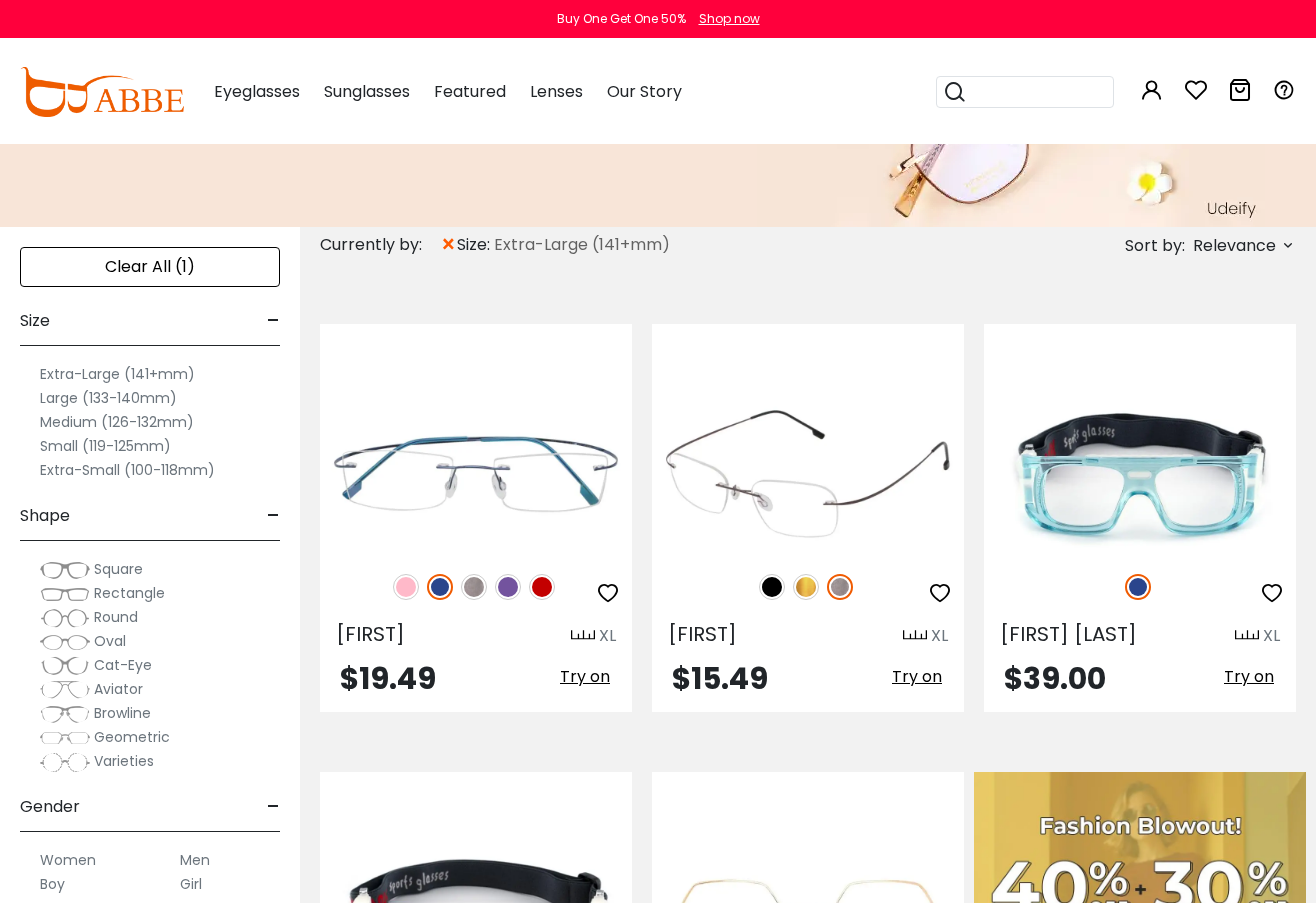 click at bounding box center (806, 587) 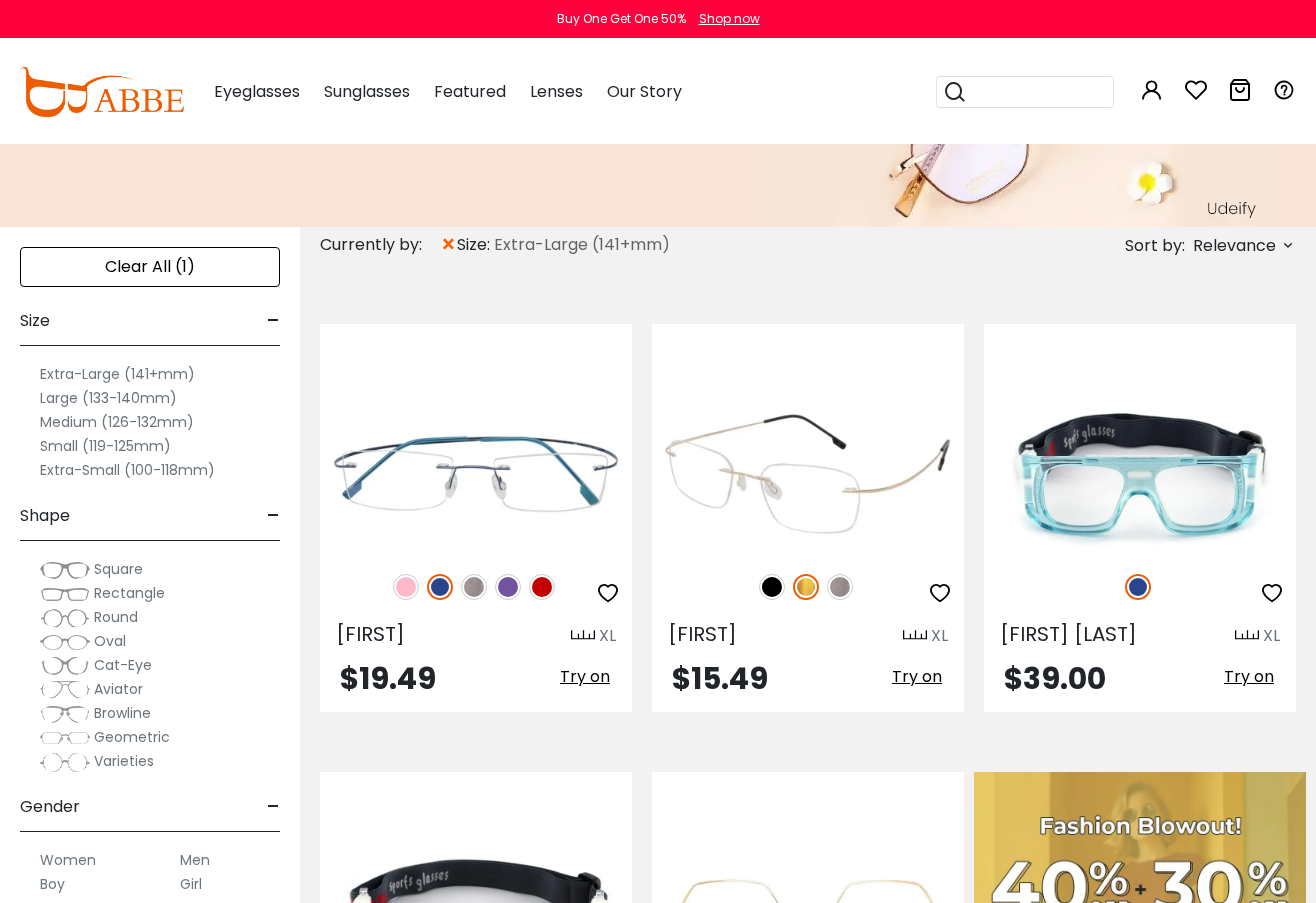 click at bounding box center [772, 587] 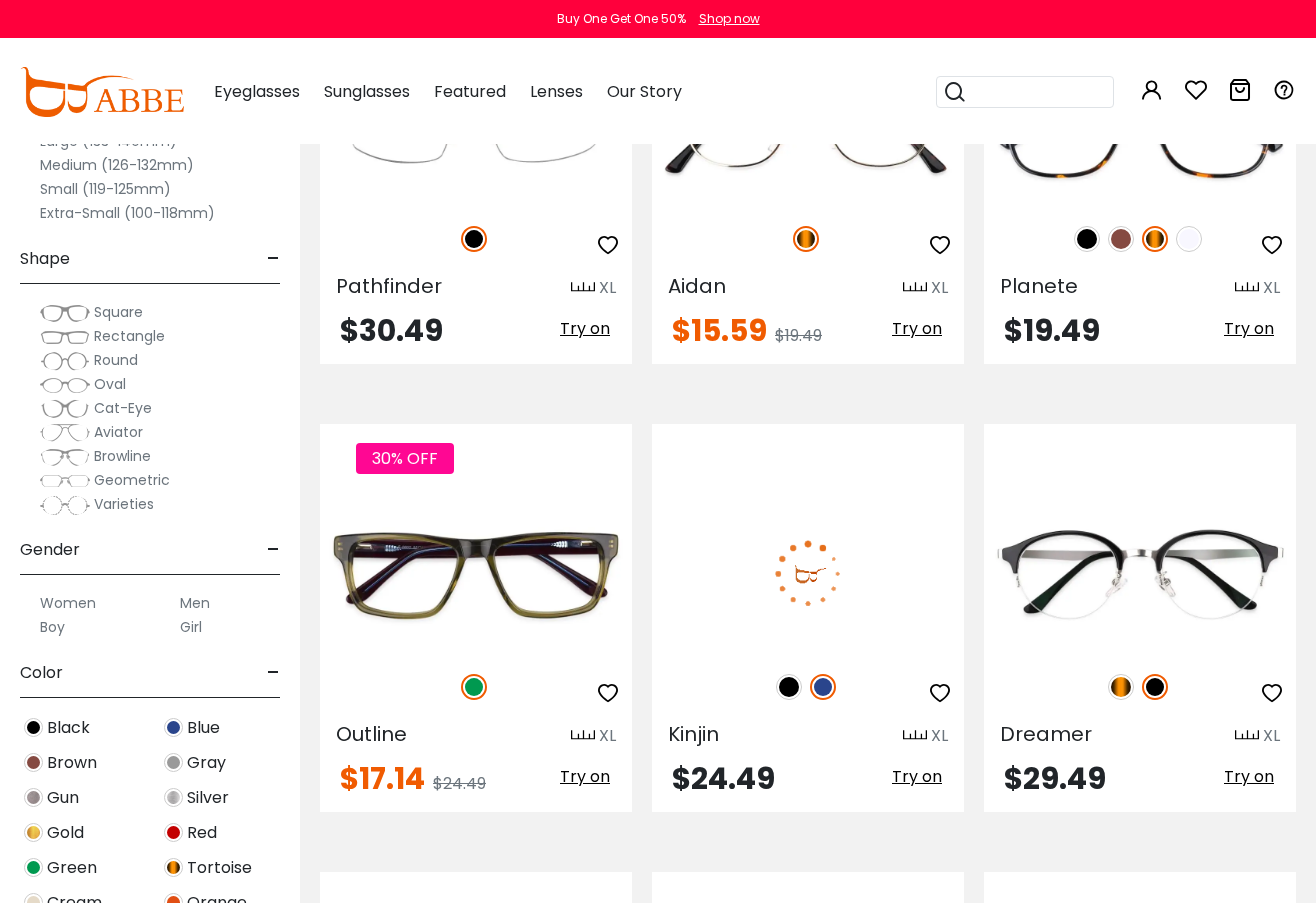 scroll, scrollTop: 2267, scrollLeft: 0, axis: vertical 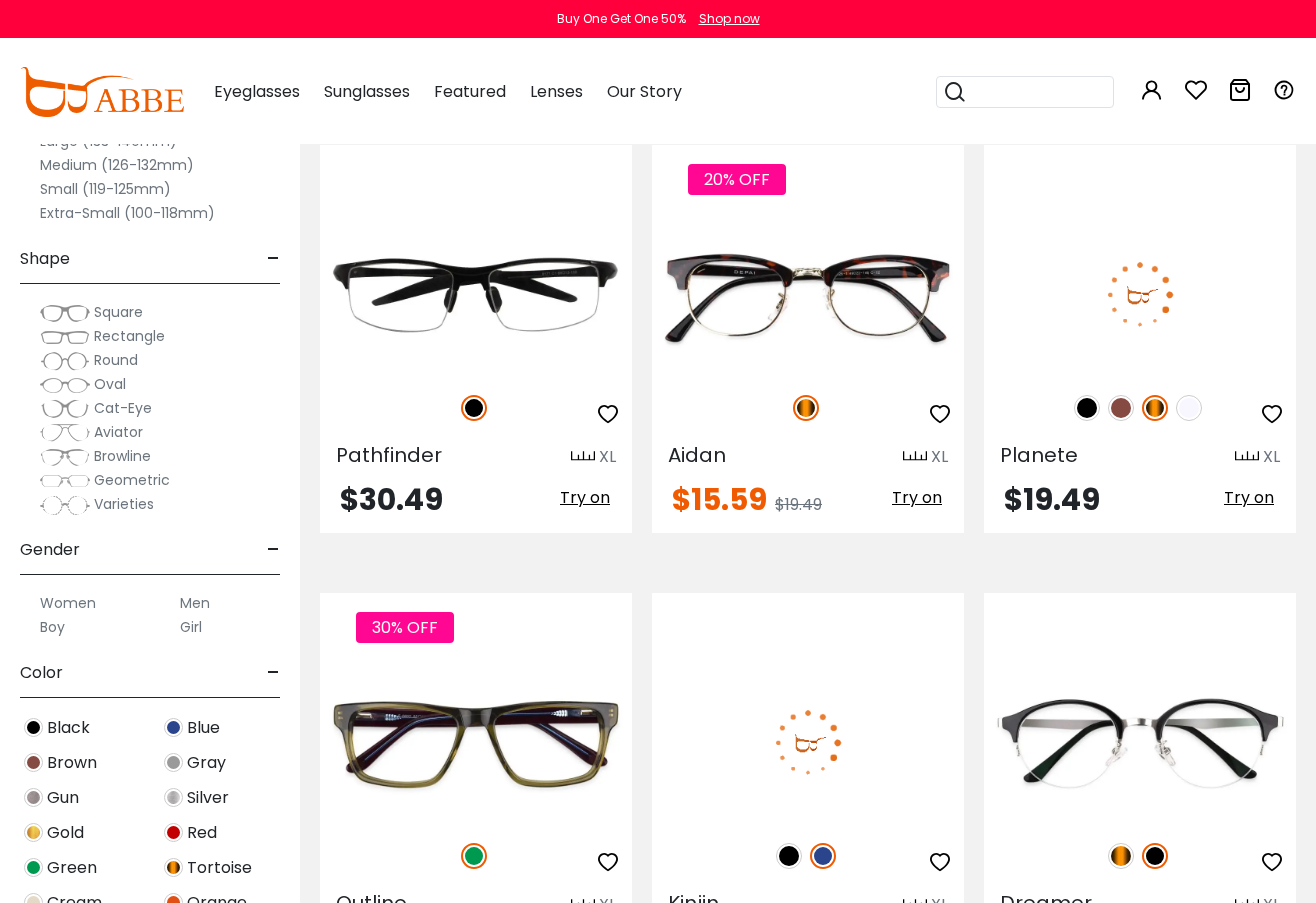 click at bounding box center [1121, 408] 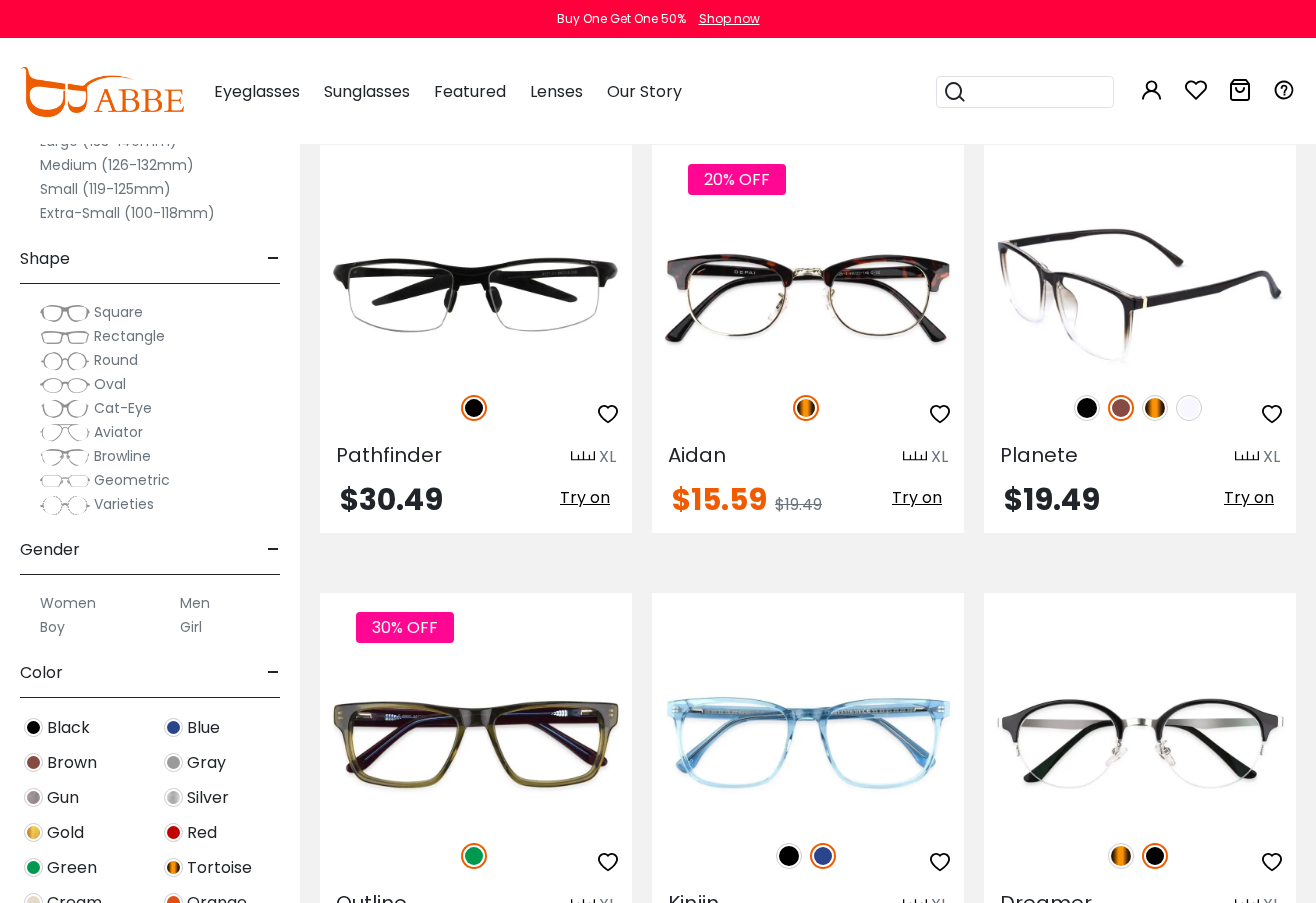 click at bounding box center (1155, 408) 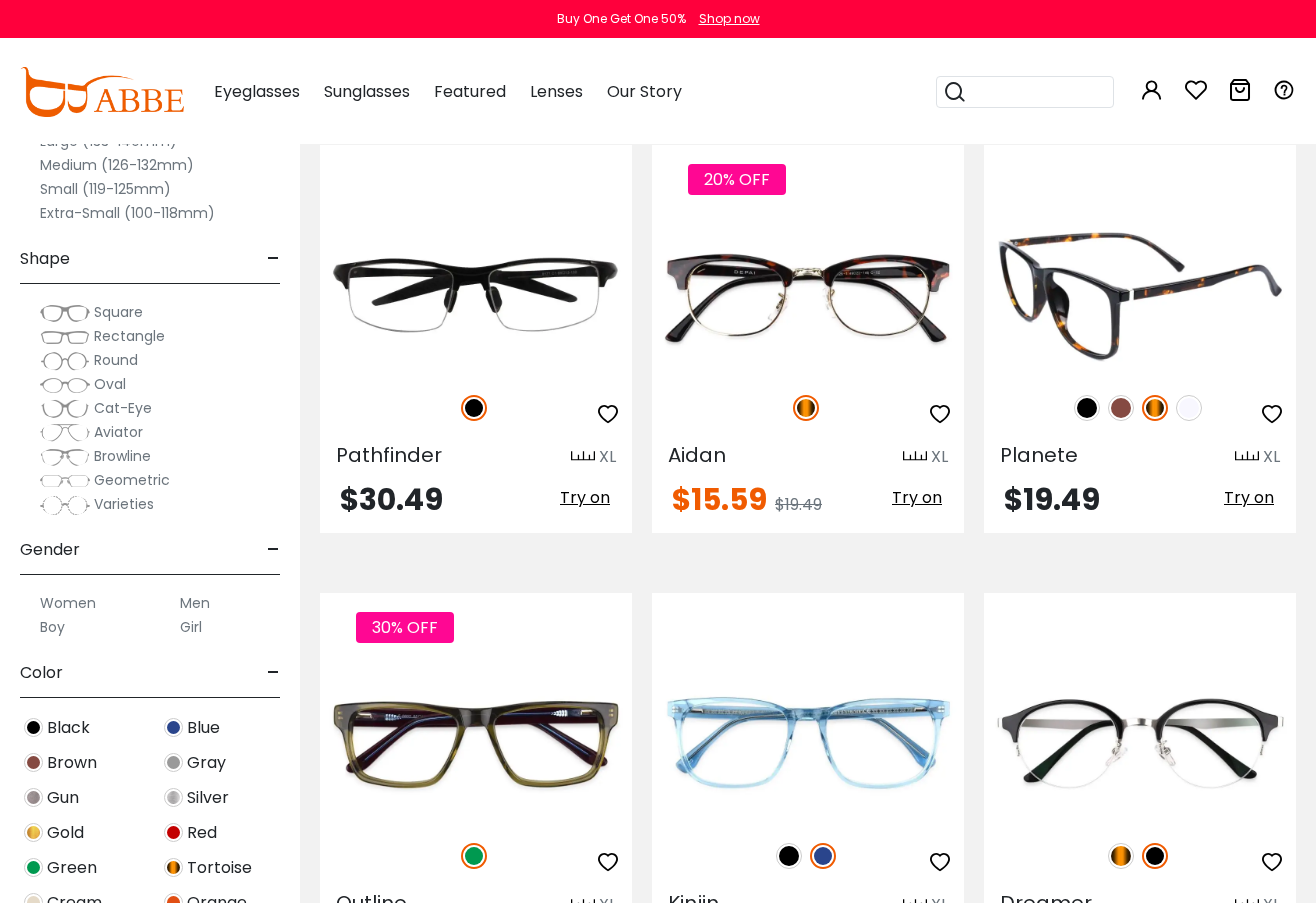 click at bounding box center [1189, 408] 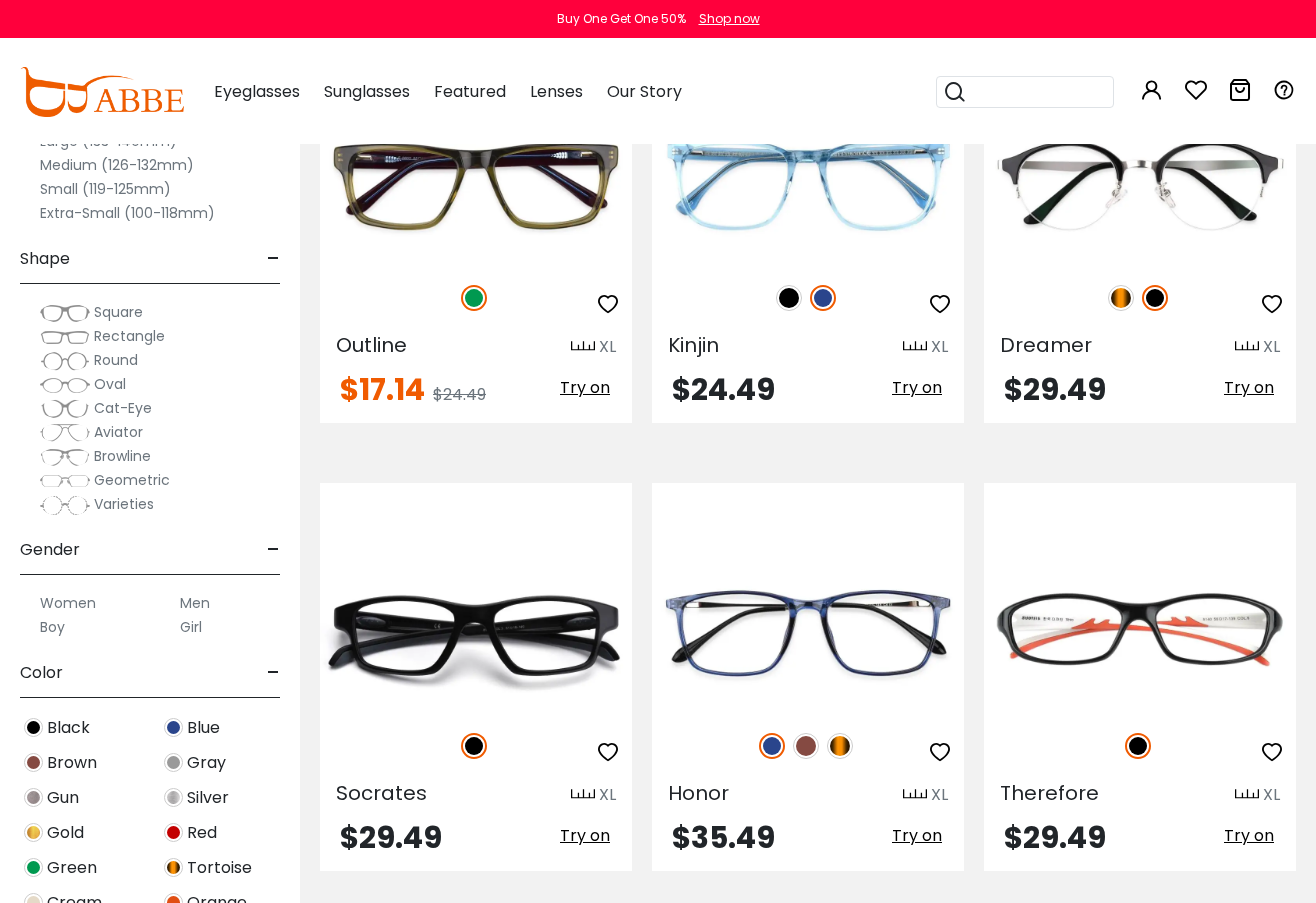 scroll, scrollTop: 2933, scrollLeft: 0, axis: vertical 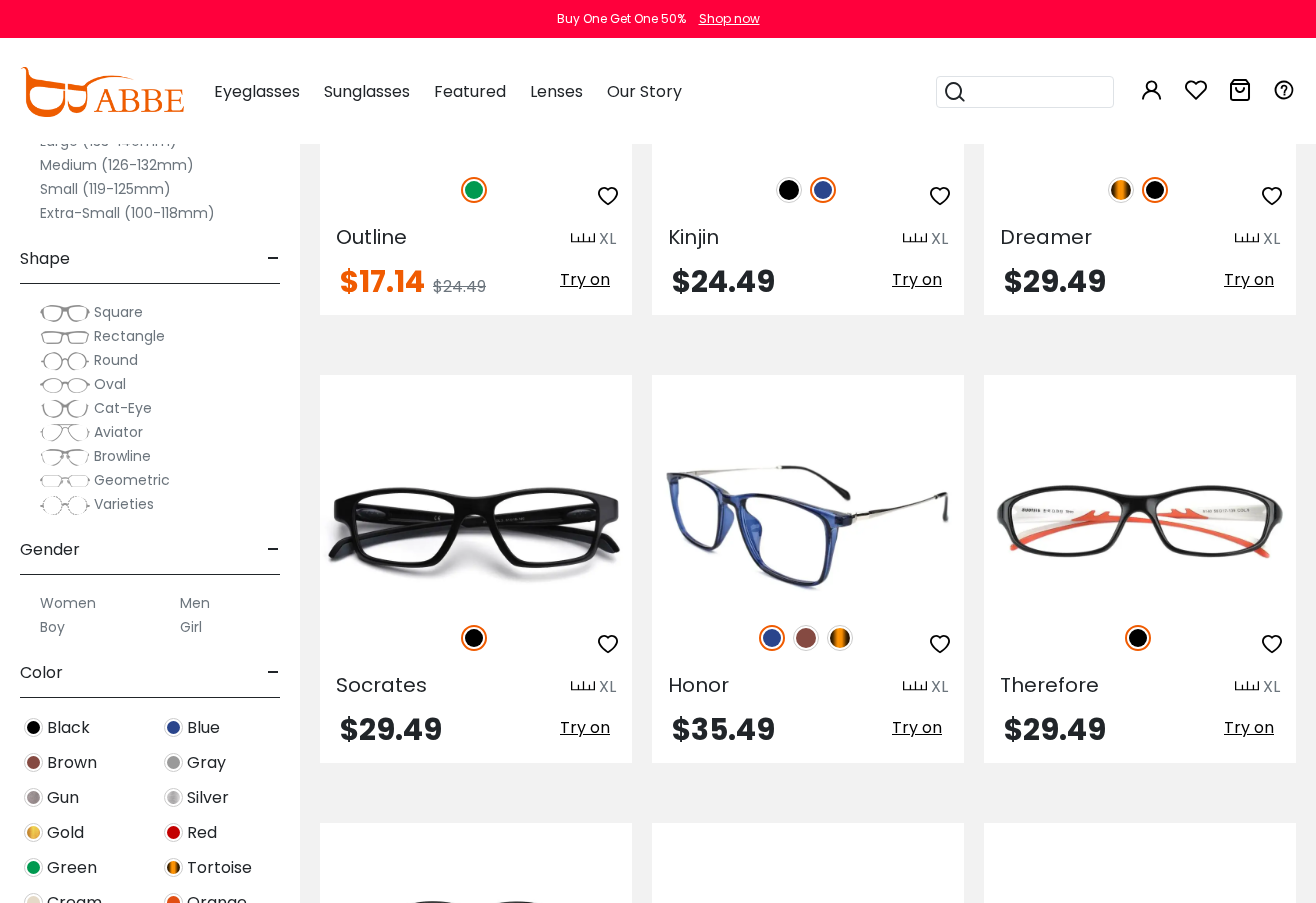 click at bounding box center [772, 638] 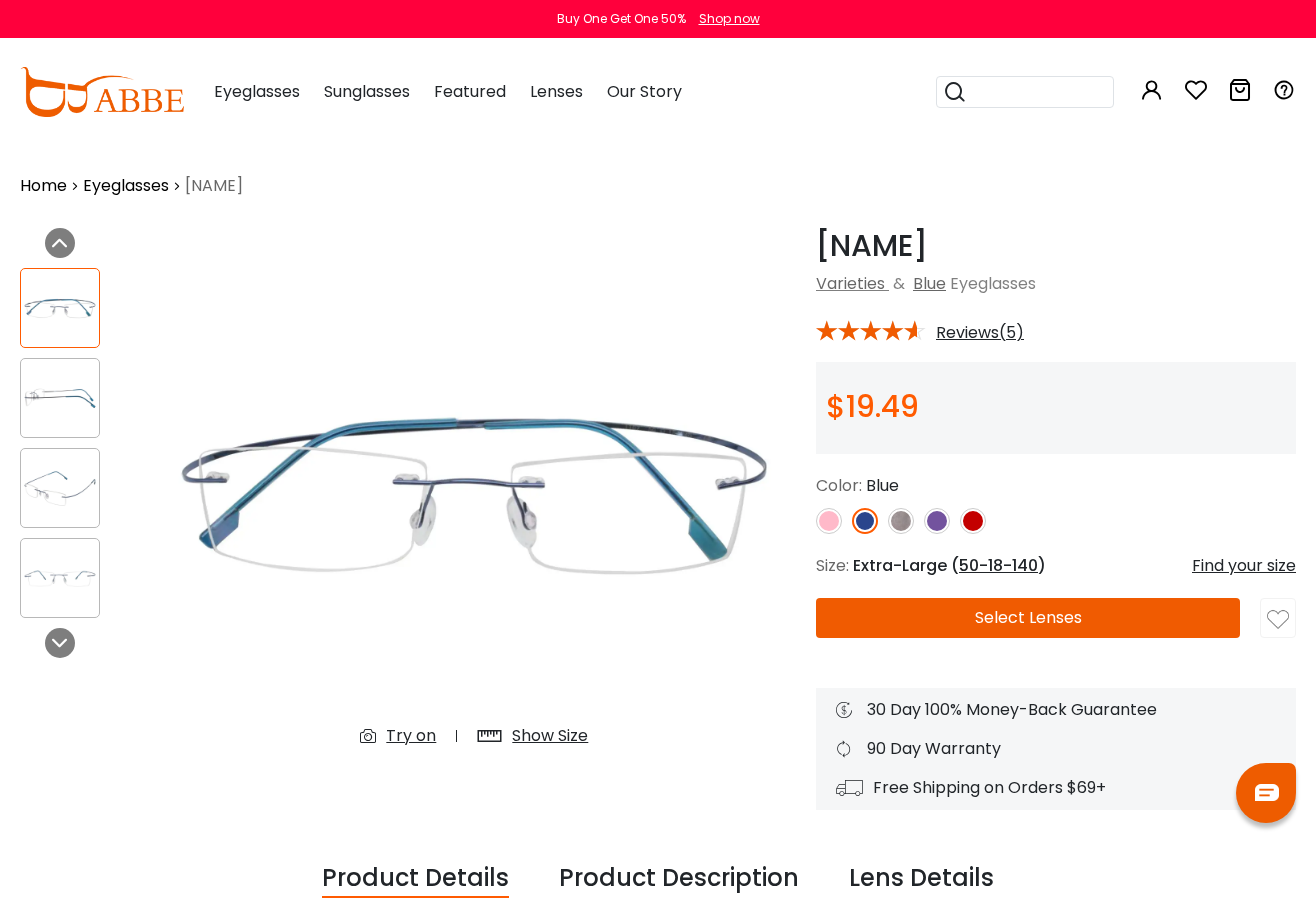 scroll, scrollTop: 0, scrollLeft: 0, axis: both 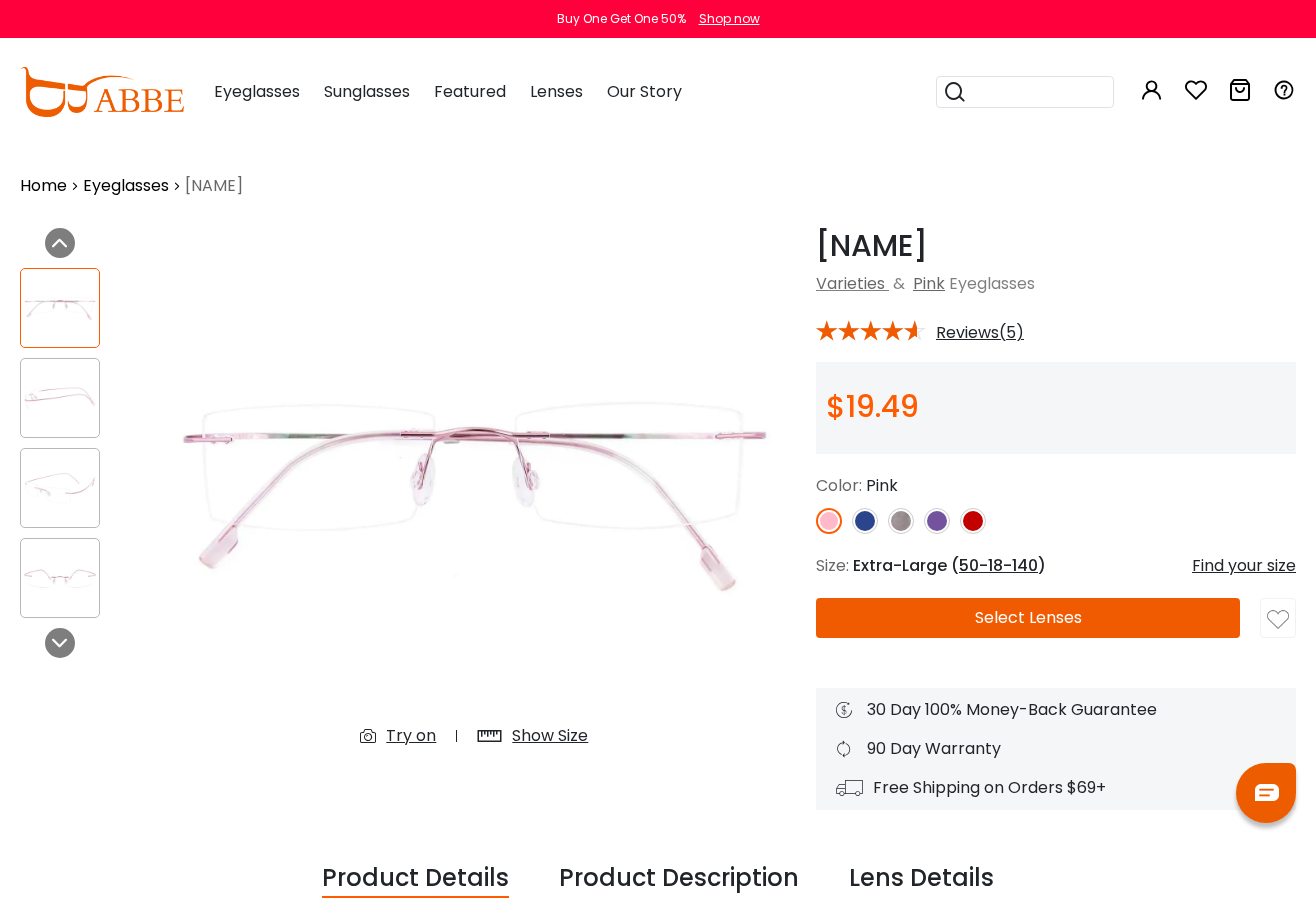 click at bounding box center [865, 521] 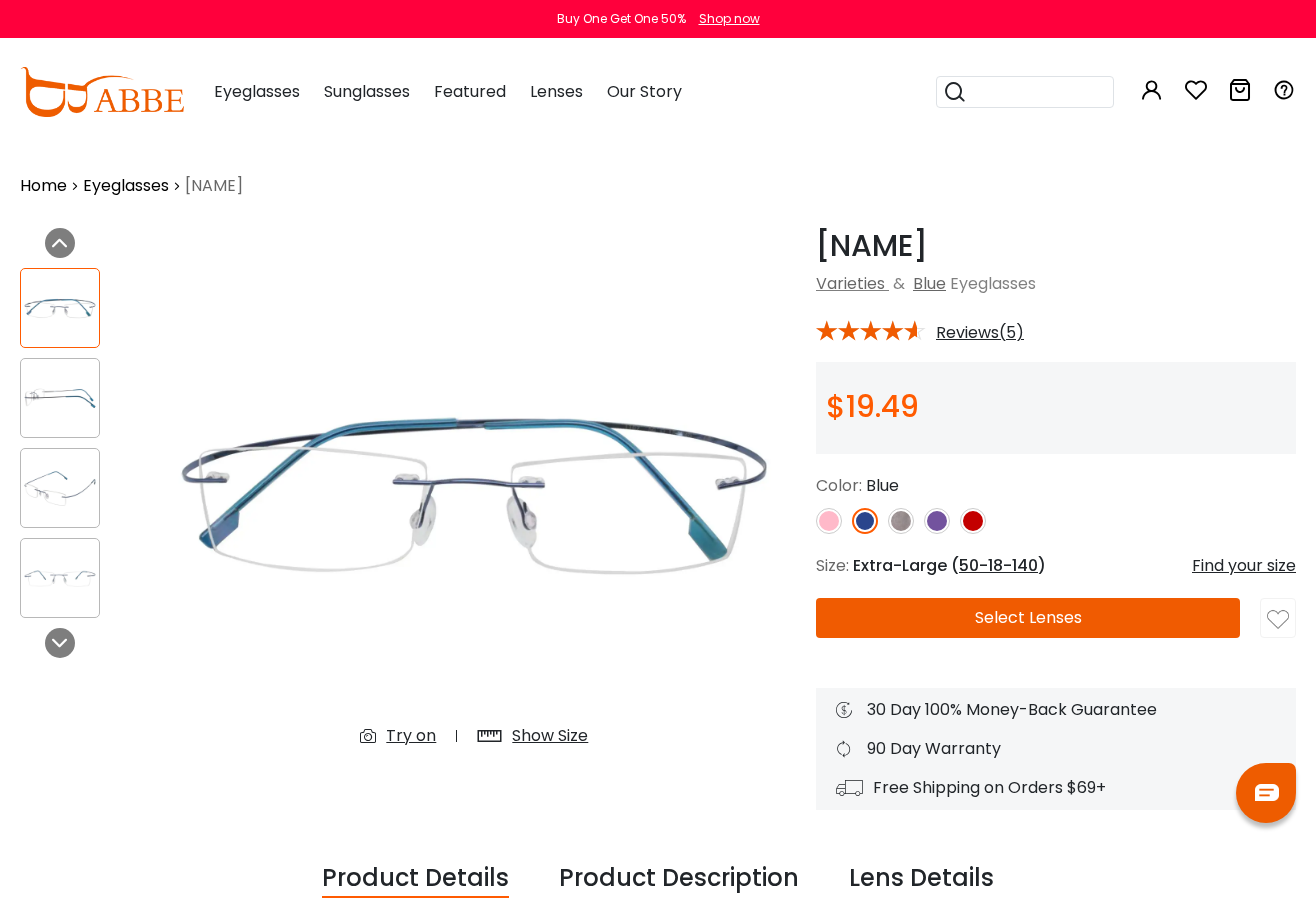 click at bounding box center (901, 521) 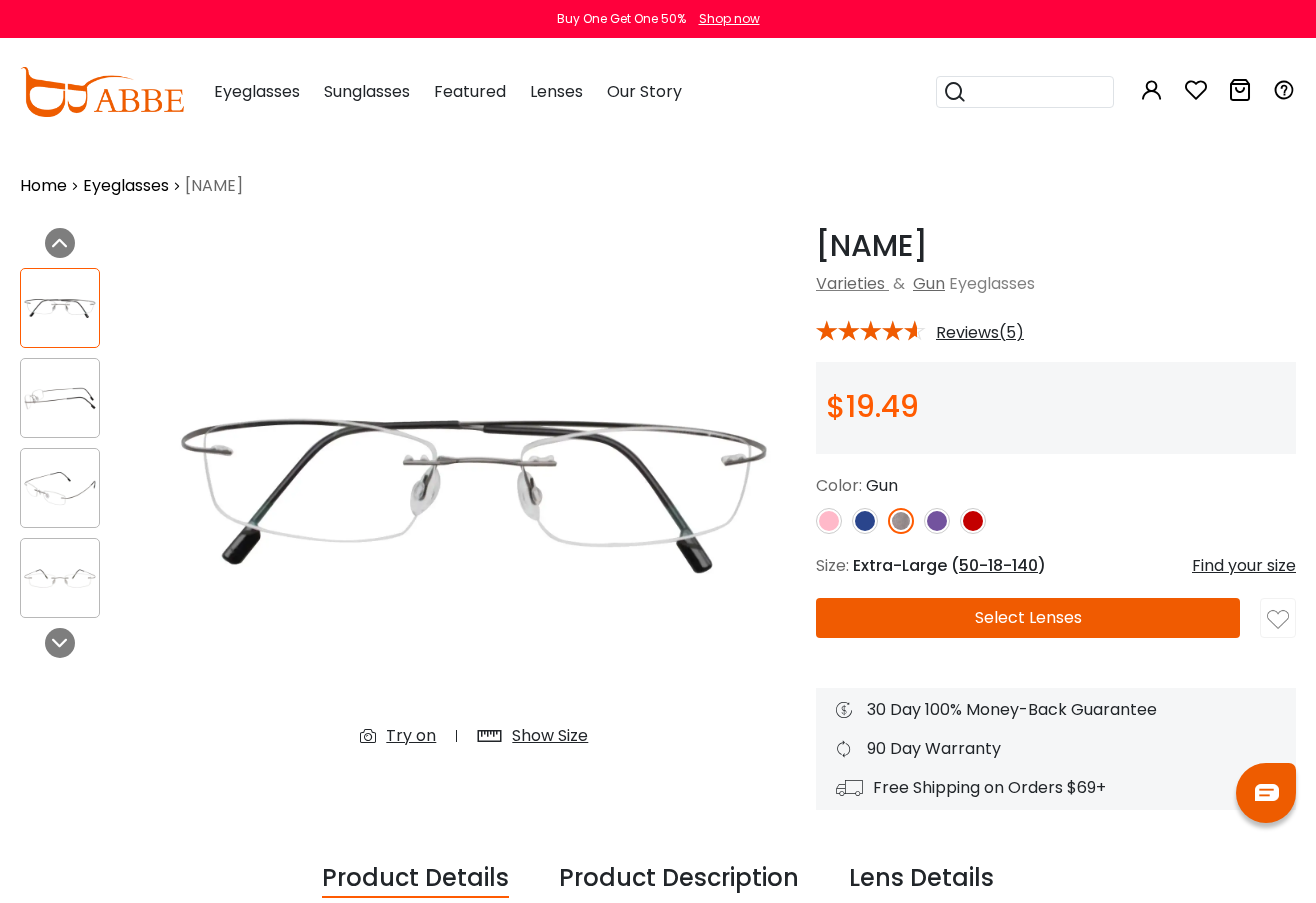 click at bounding box center (937, 521) 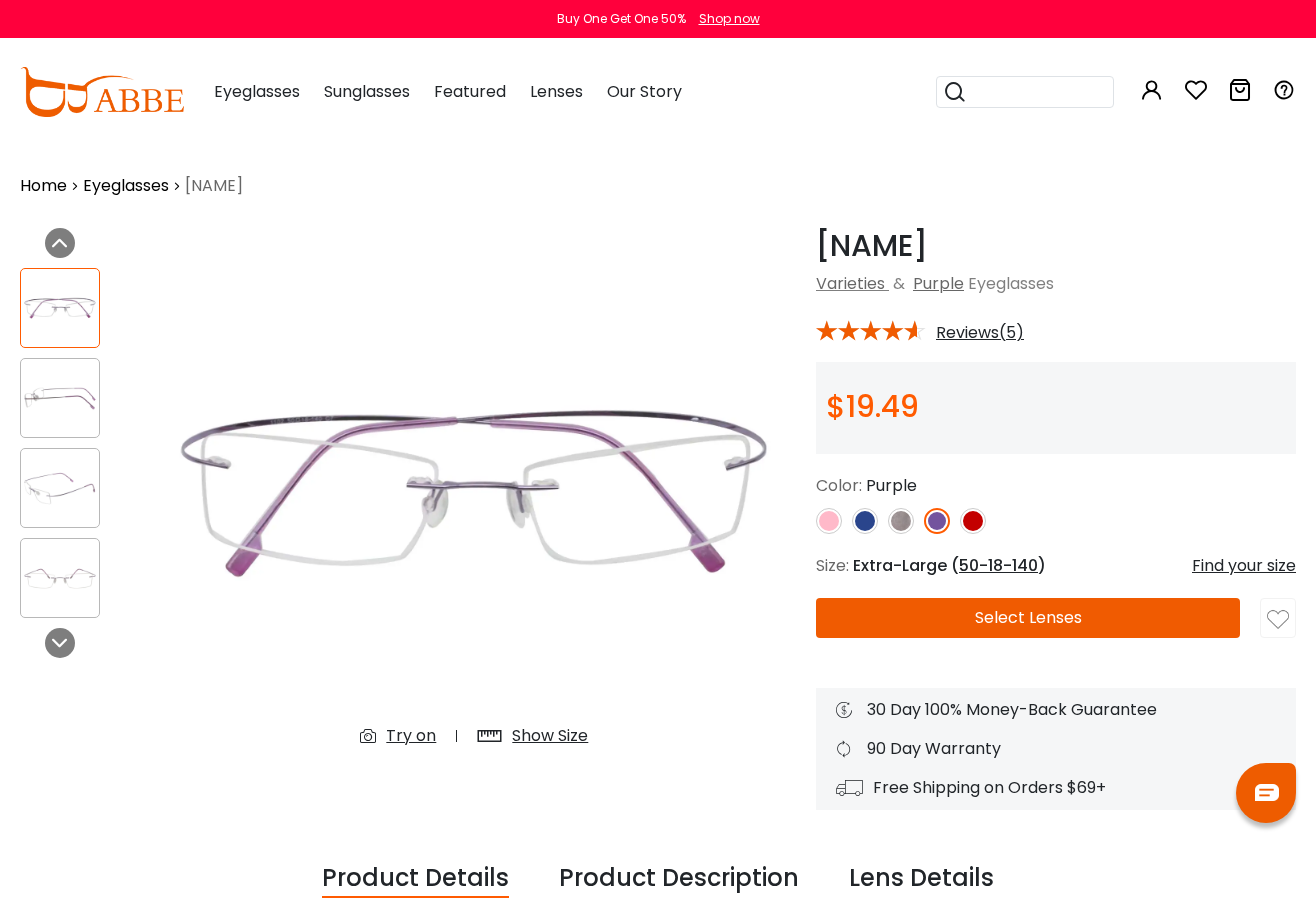 click at bounding box center (973, 521) 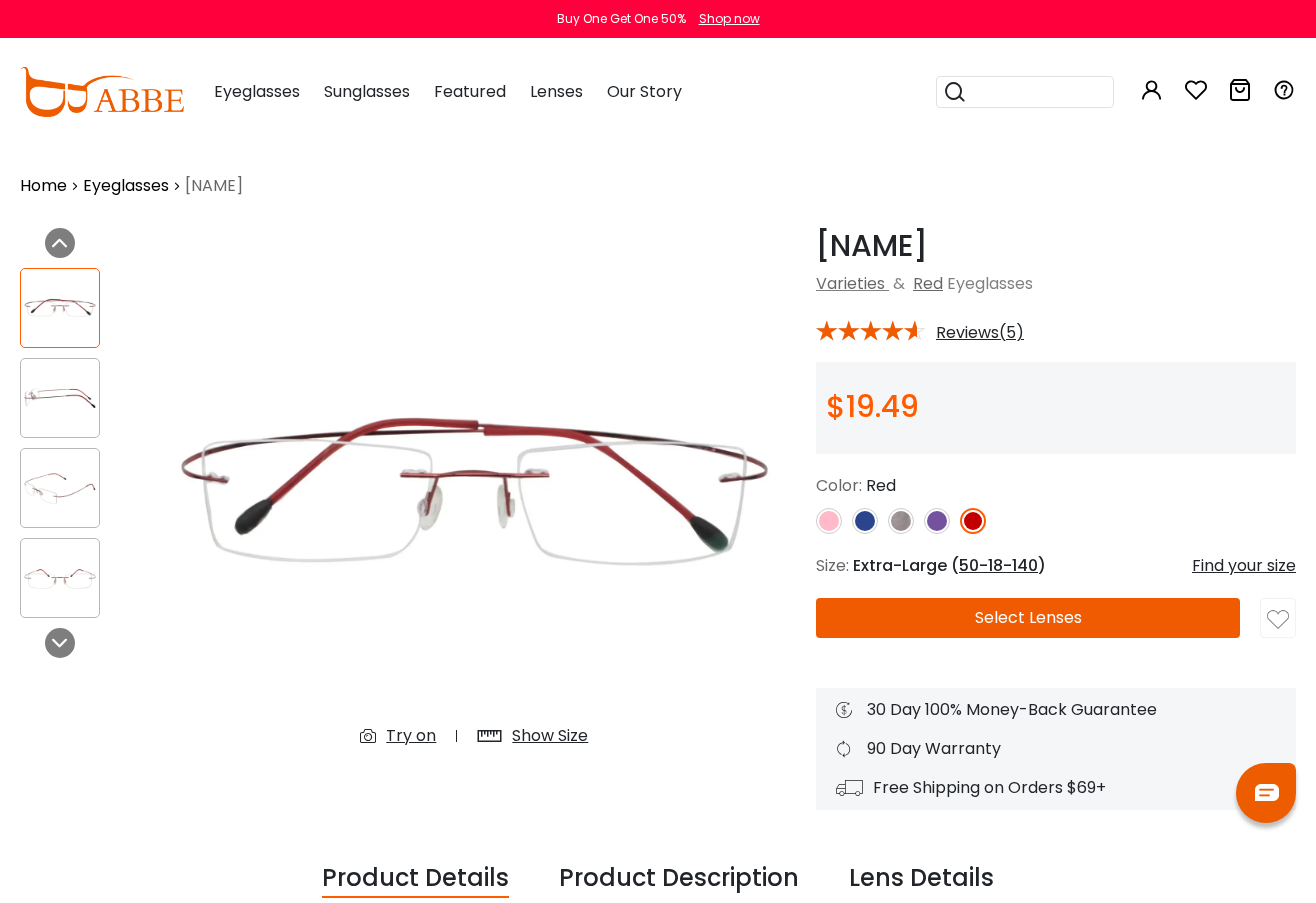 click at bounding box center [865, 521] 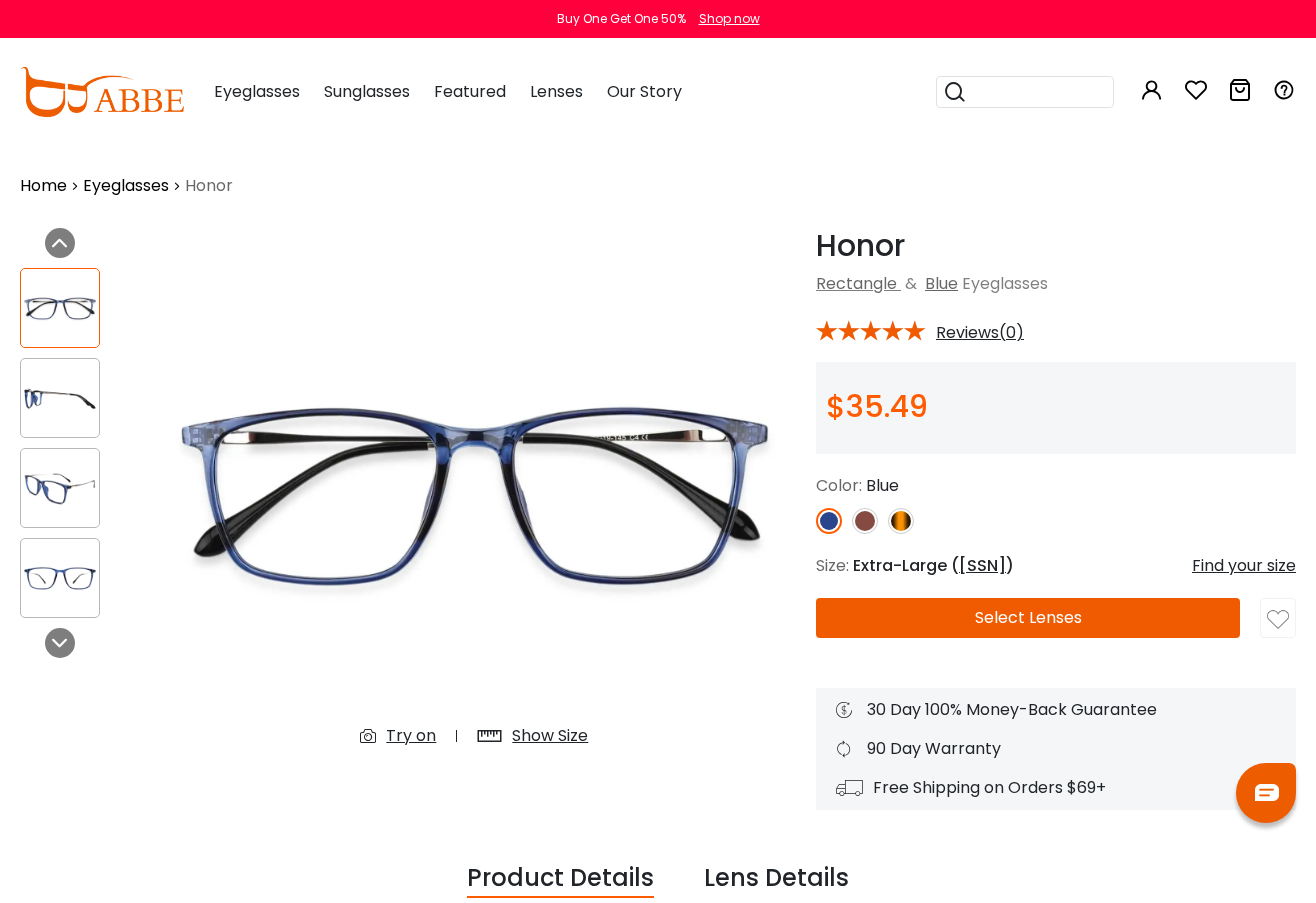 scroll, scrollTop: 0, scrollLeft: 0, axis: both 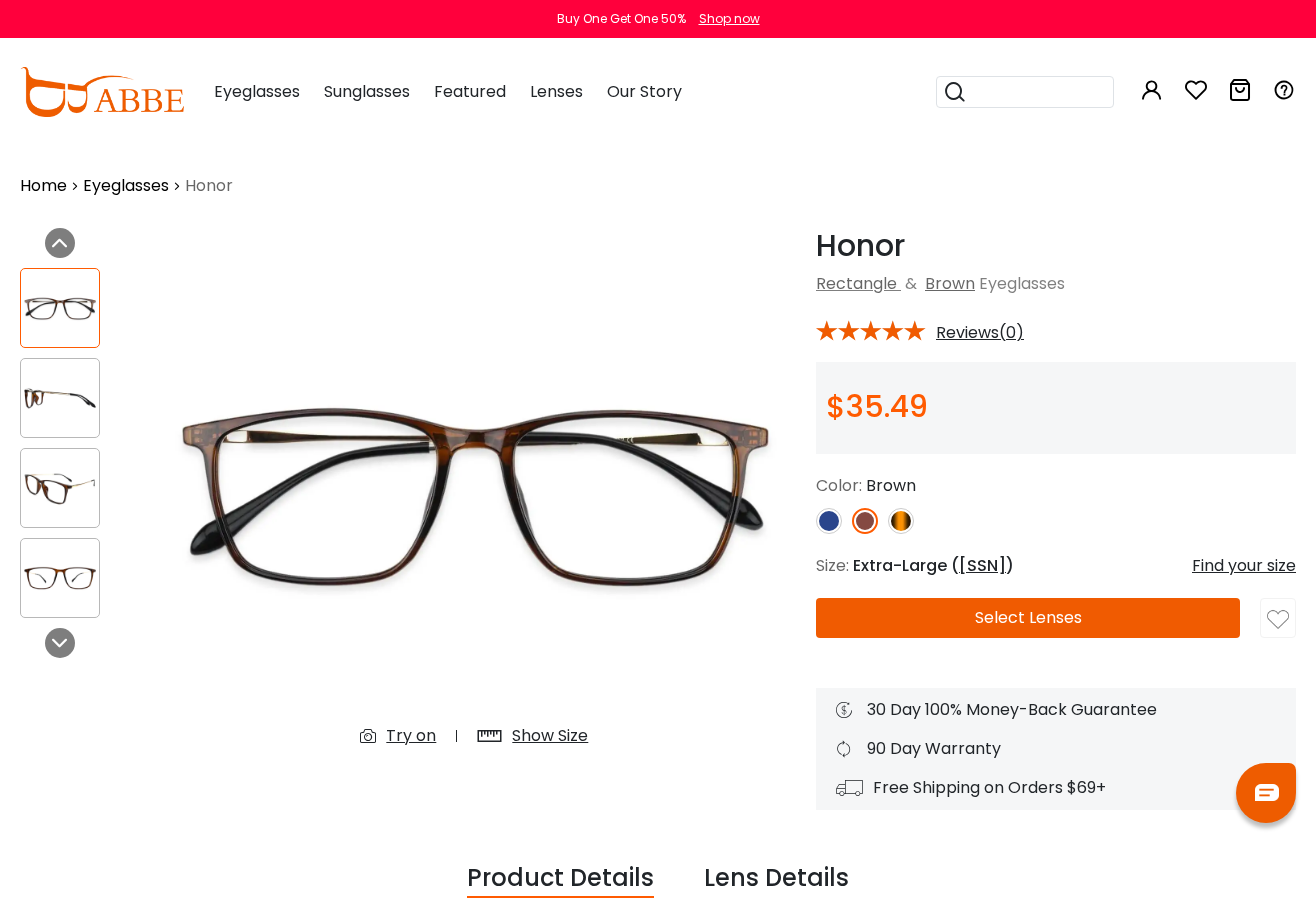 click at bounding box center (901, 521) 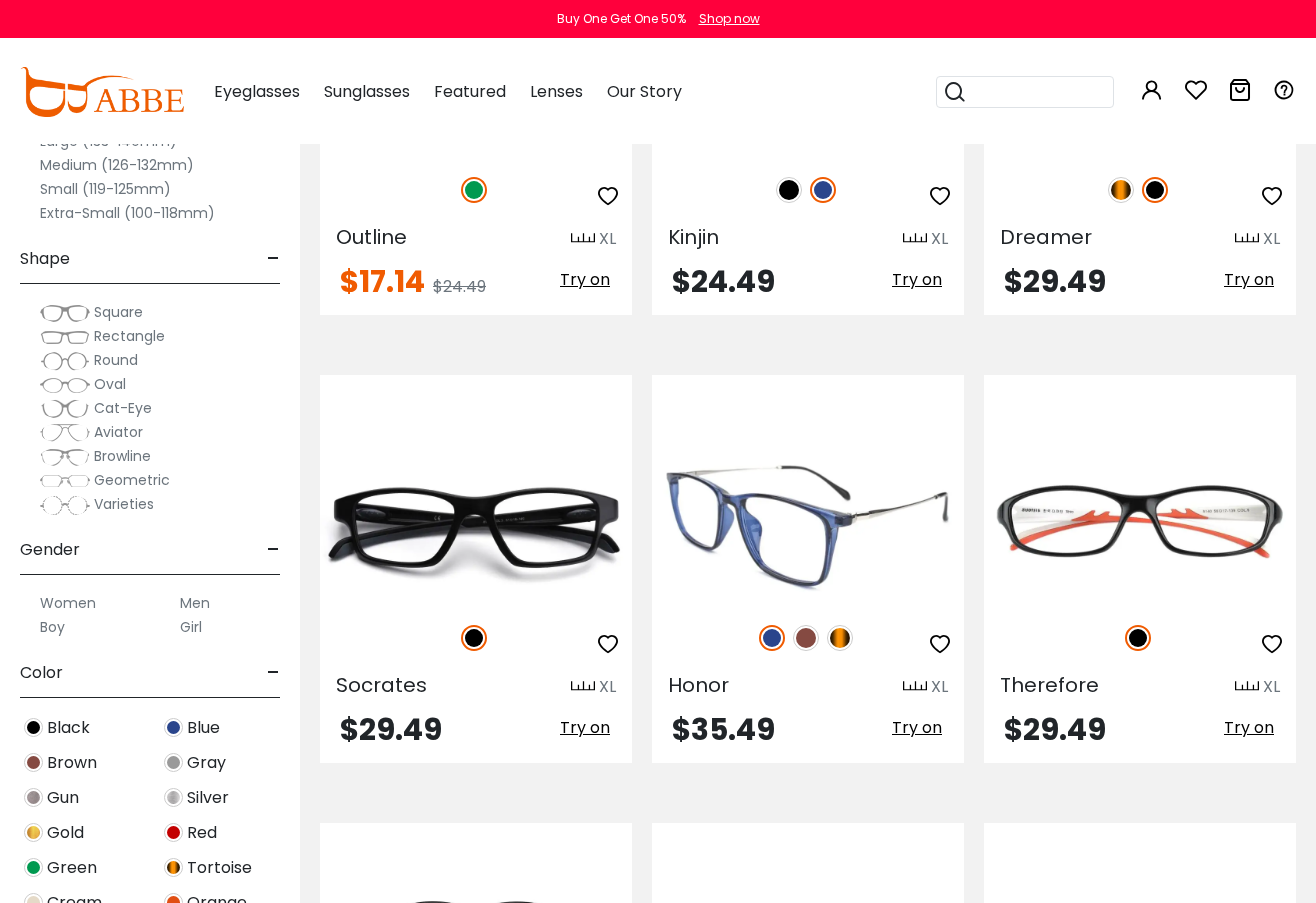 scroll, scrollTop: 0, scrollLeft: 0, axis: both 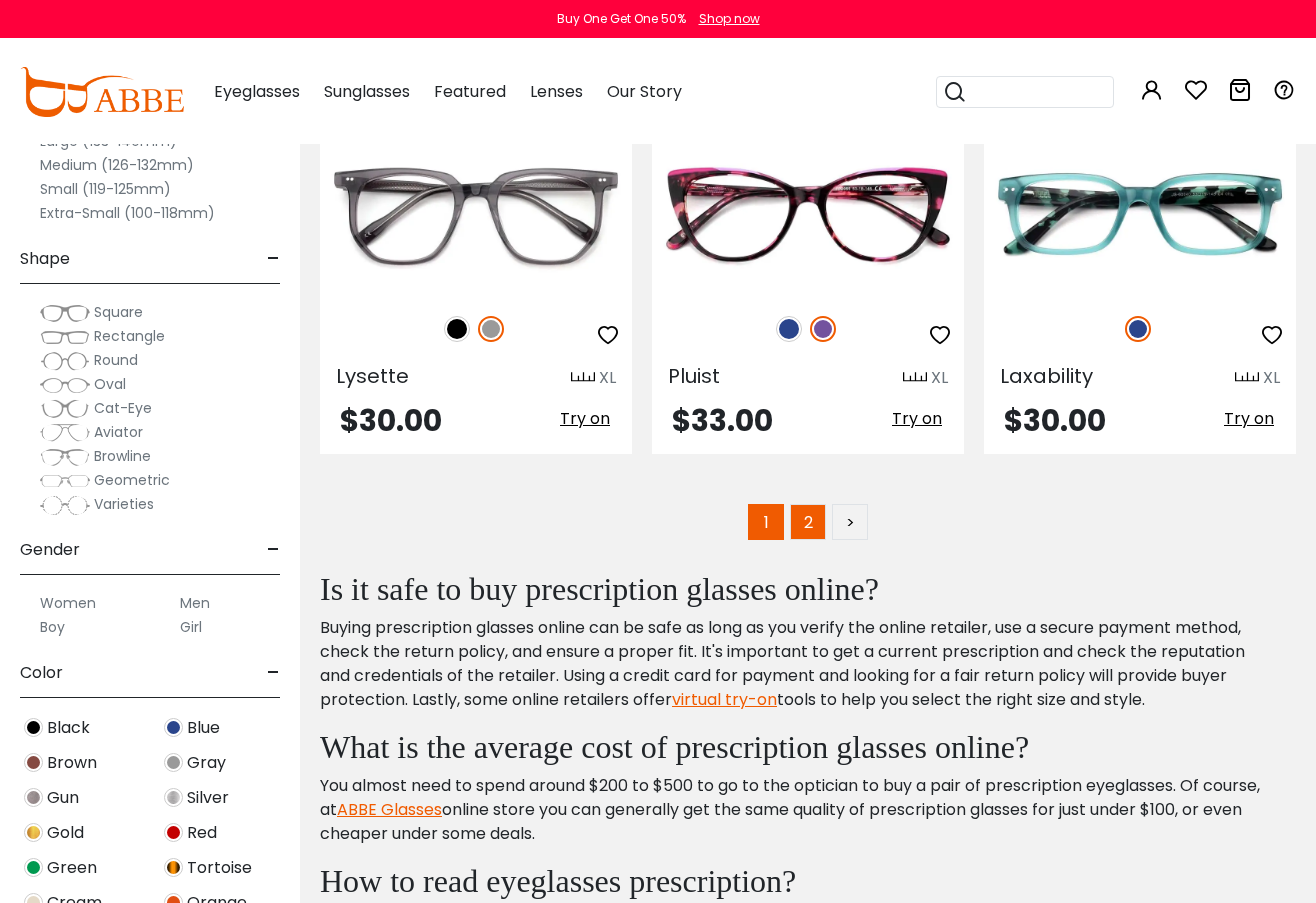 click on "2" at bounding box center (808, 522) 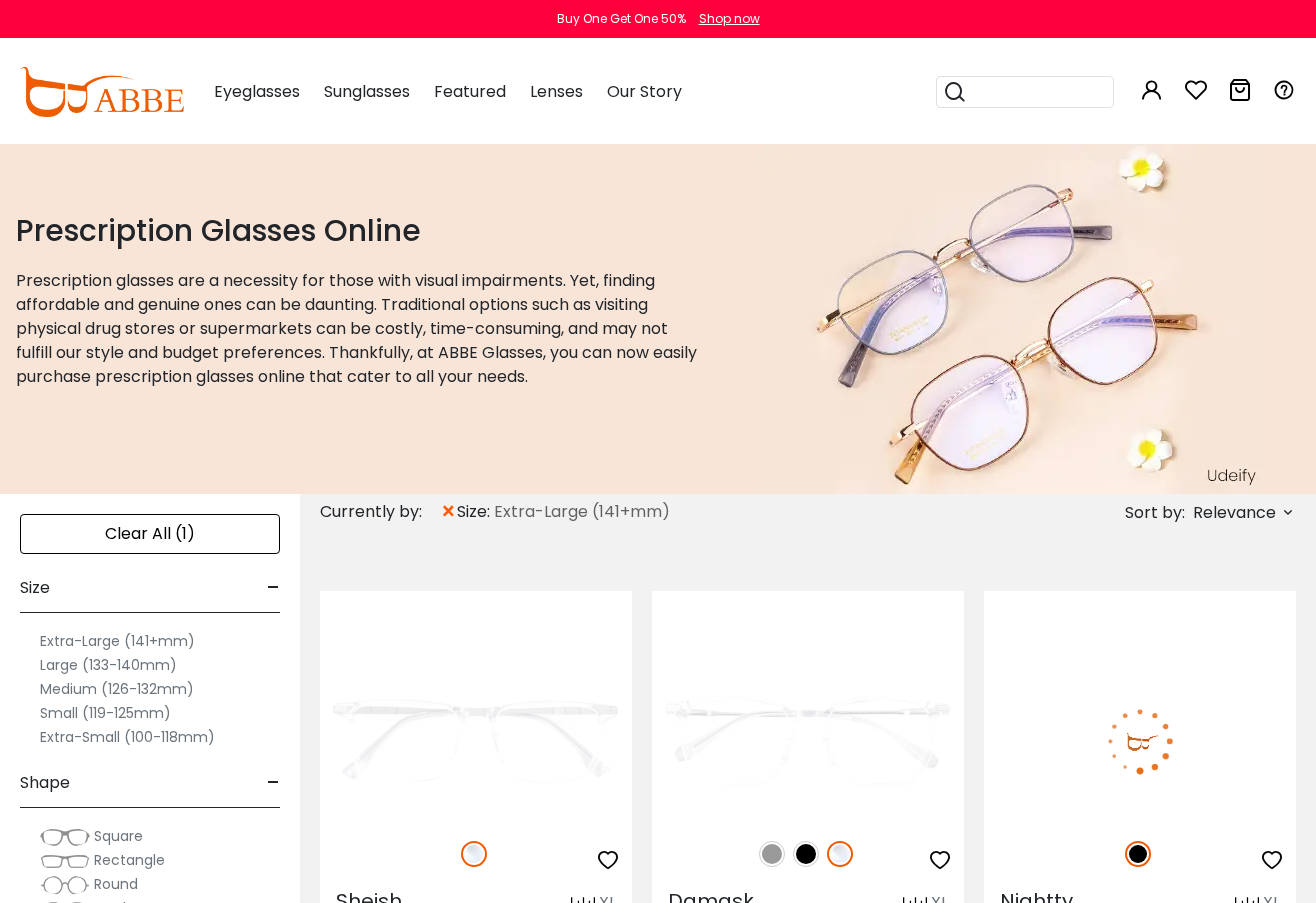 scroll, scrollTop: 0, scrollLeft: 0, axis: both 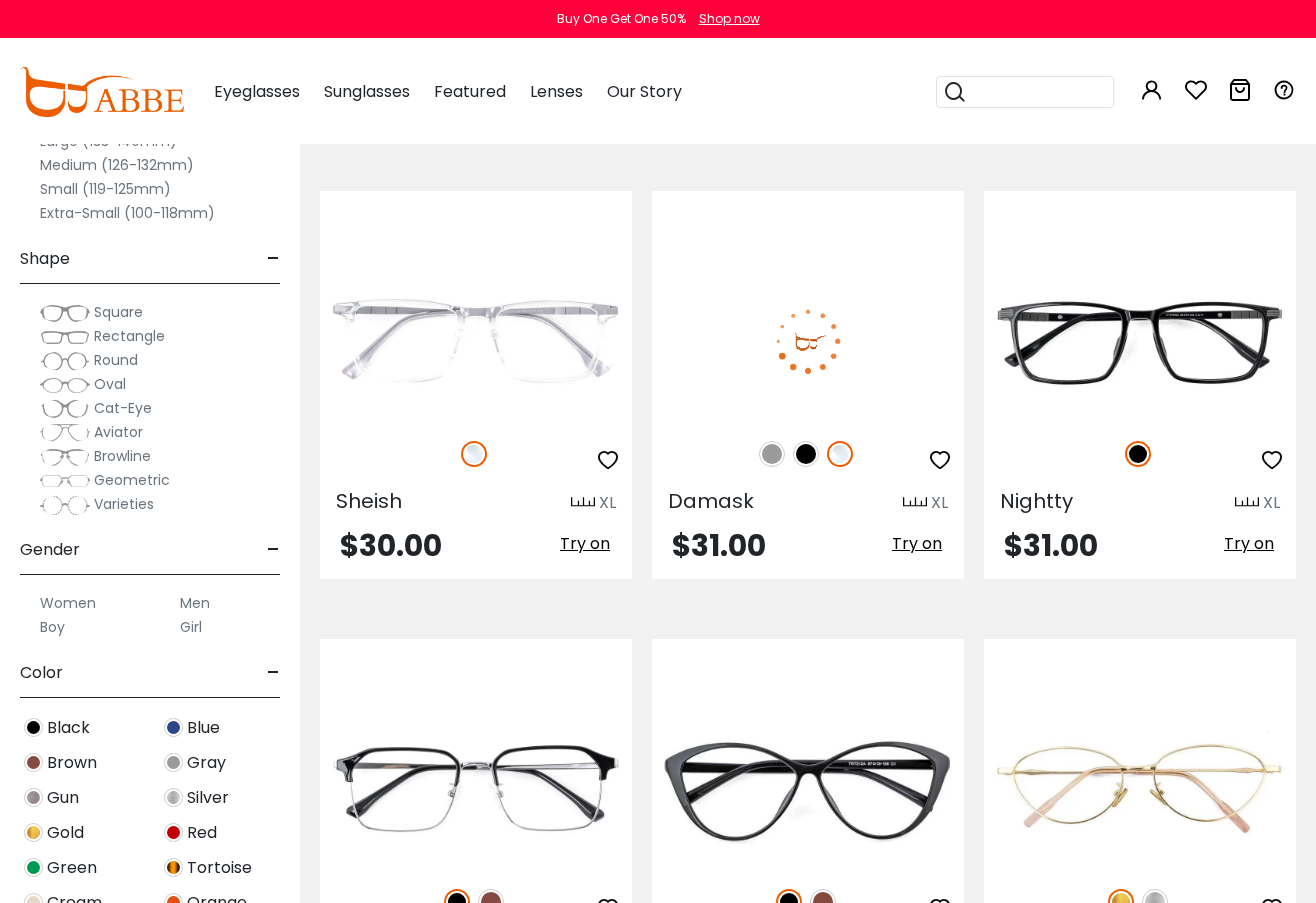 click at bounding box center (772, 454) 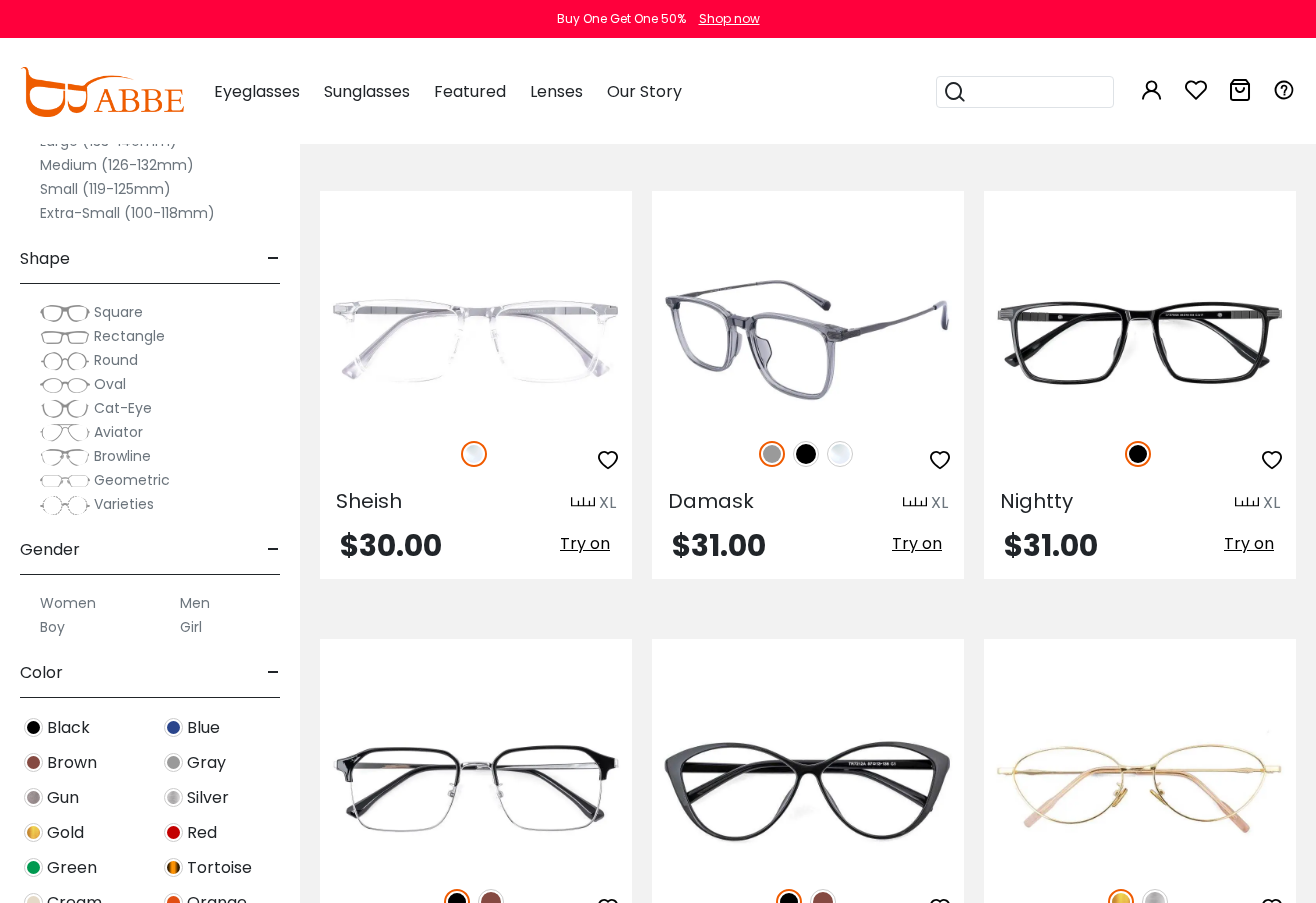 click at bounding box center (806, 454) 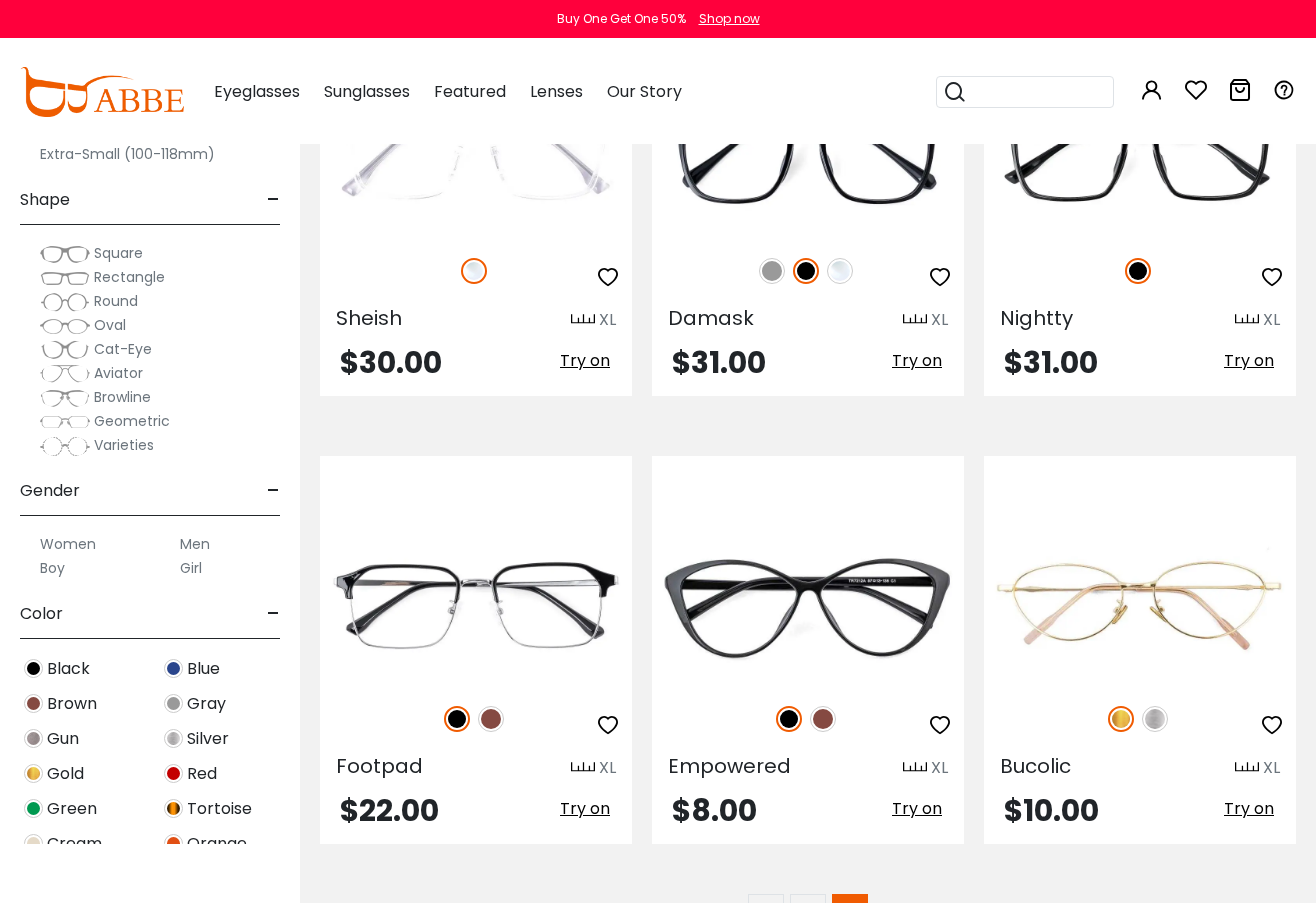 scroll, scrollTop: 0, scrollLeft: 0, axis: both 